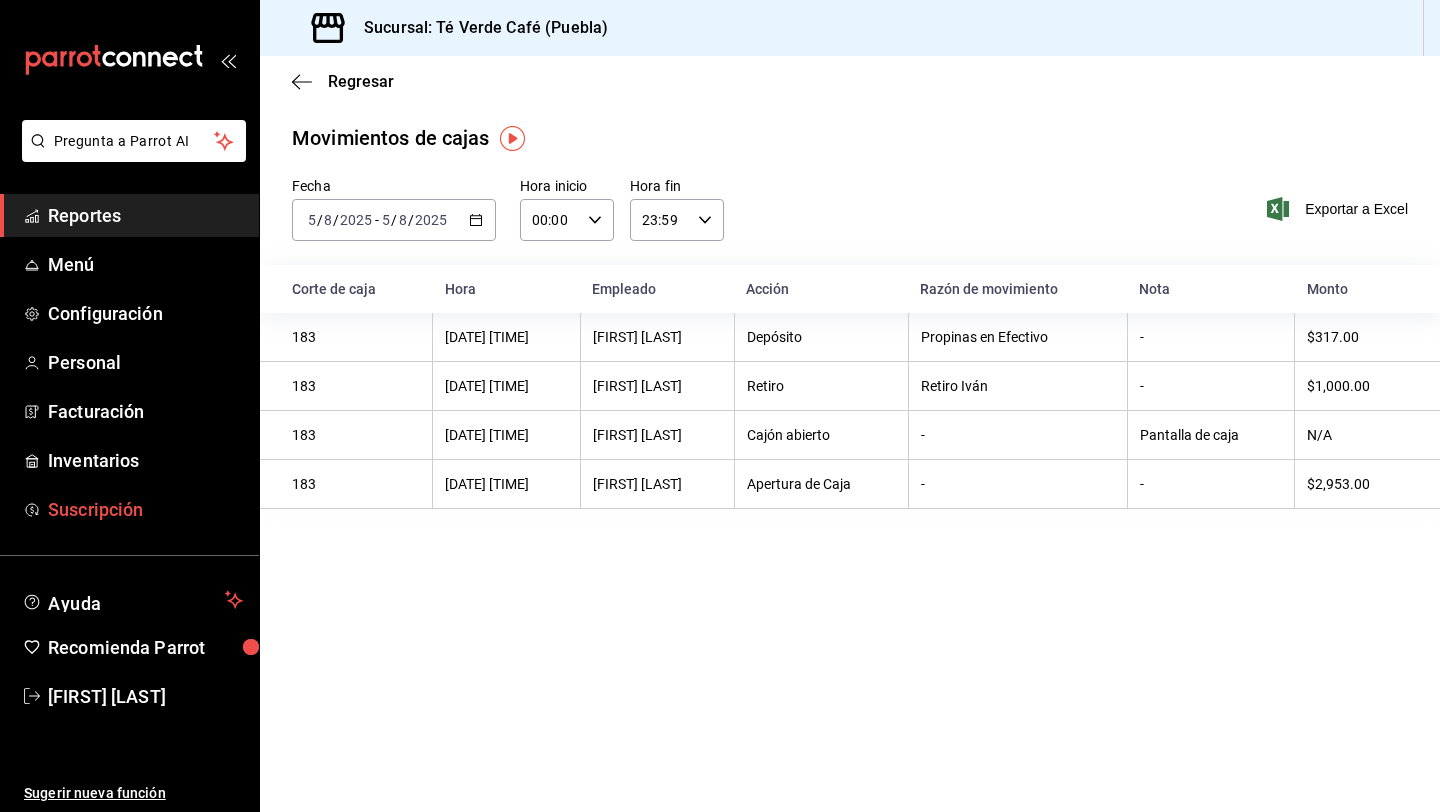 scroll, scrollTop: 0, scrollLeft: 0, axis: both 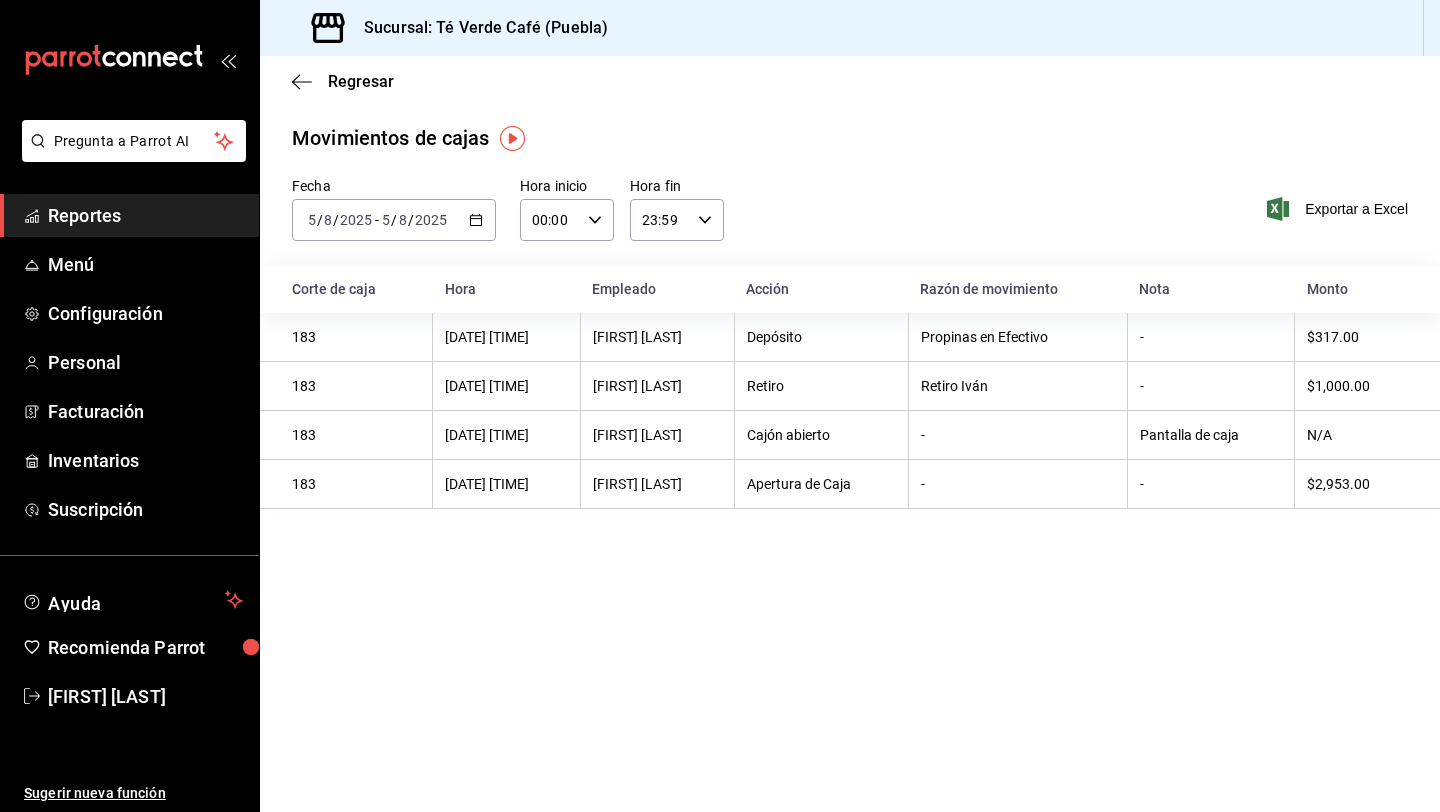 click on "Reportes   Menú   Configuración   Personal   Facturación   Inventarios   Suscripción" at bounding box center (129, 362) 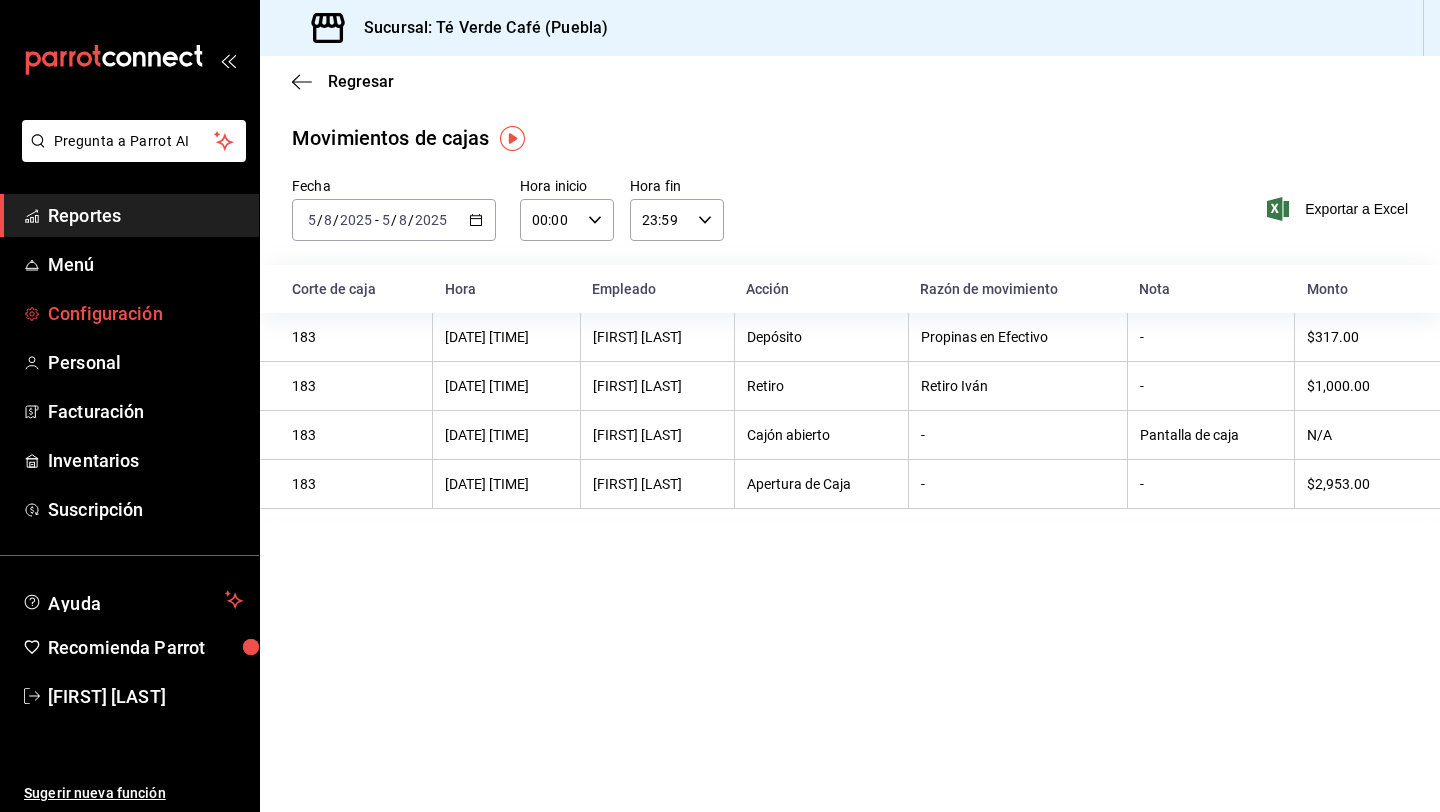 click on "Configuración" at bounding box center (145, 313) 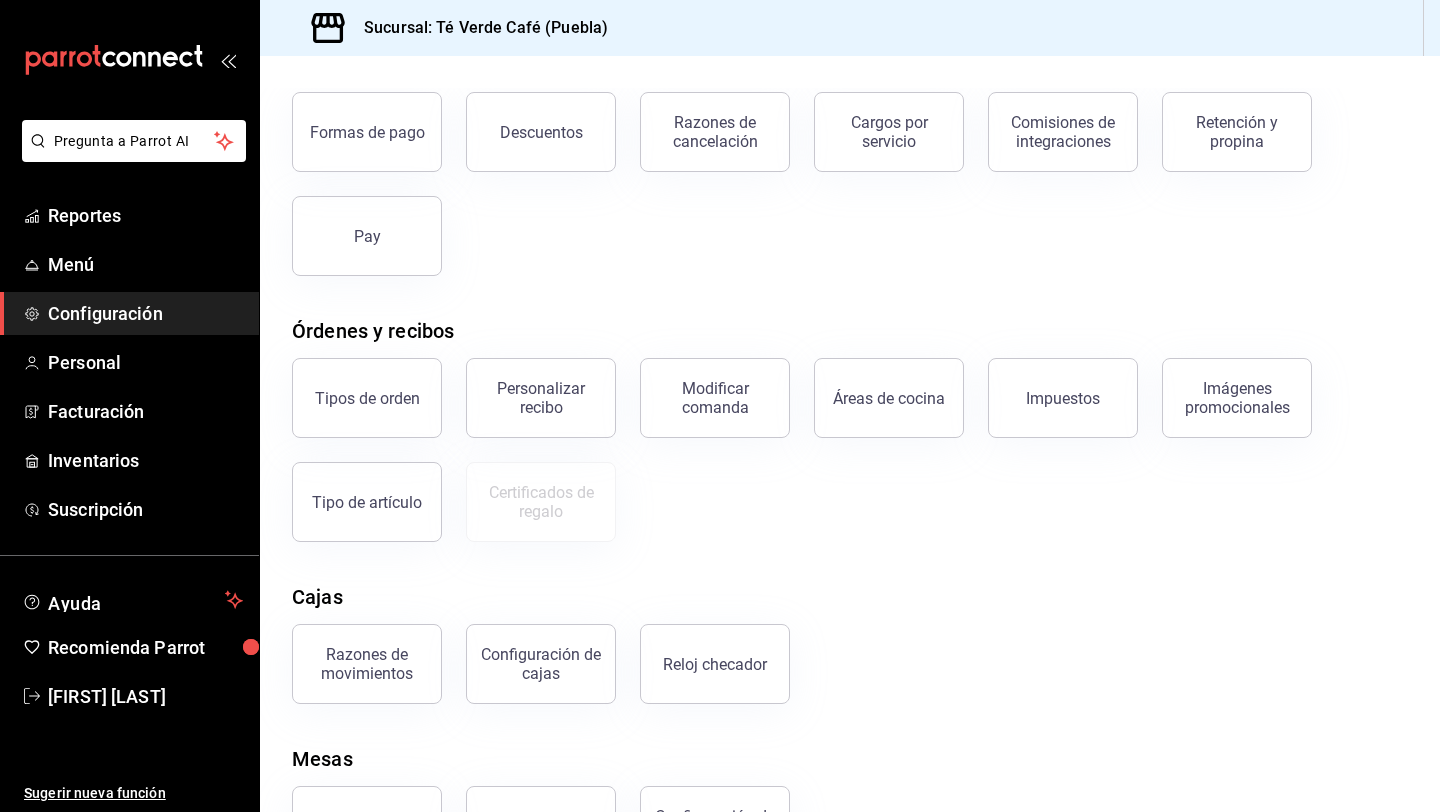 scroll, scrollTop: 202, scrollLeft: 0, axis: vertical 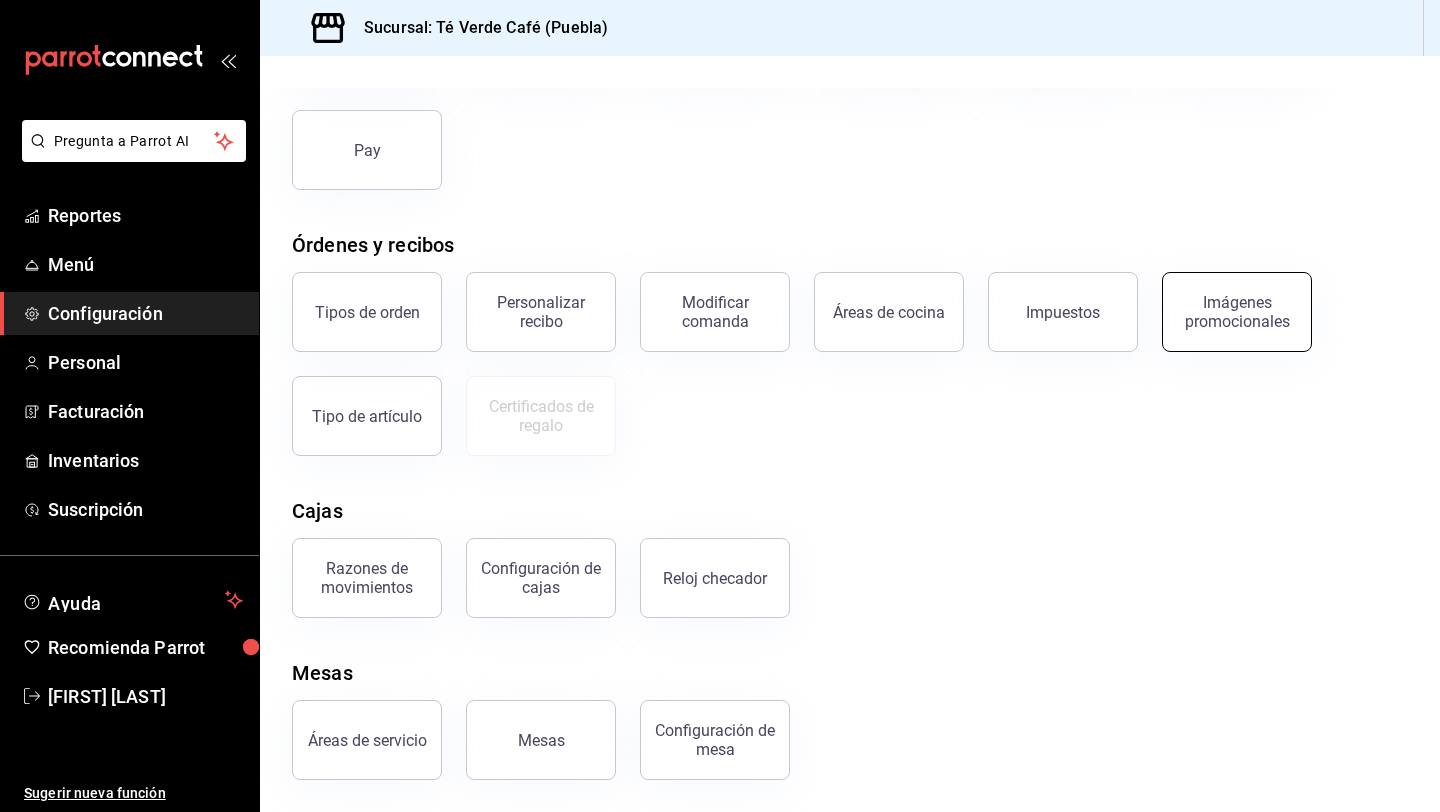 click on "Imágenes promocionales" at bounding box center (1237, 312) 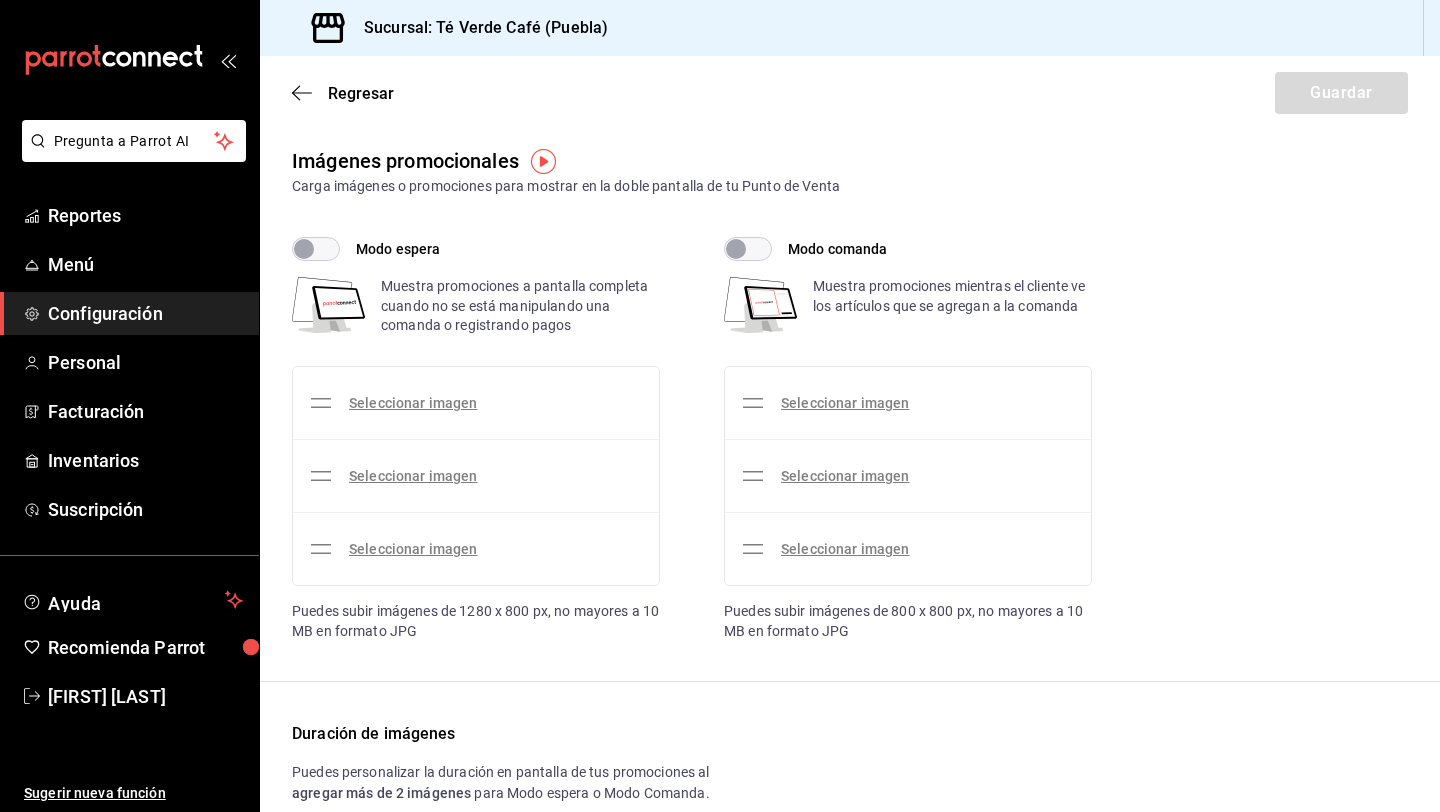 checkbox on "true" 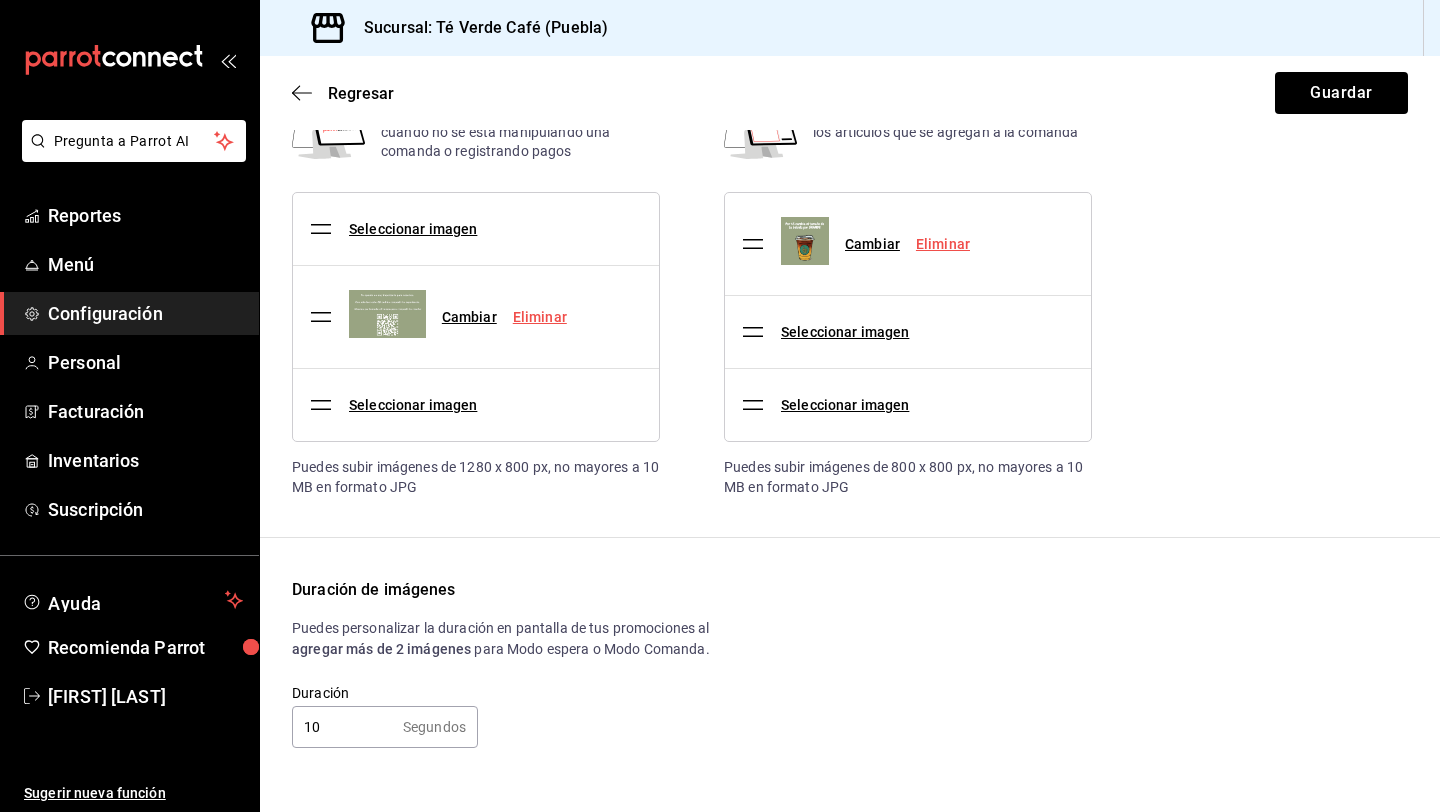 scroll, scrollTop: 0, scrollLeft: 0, axis: both 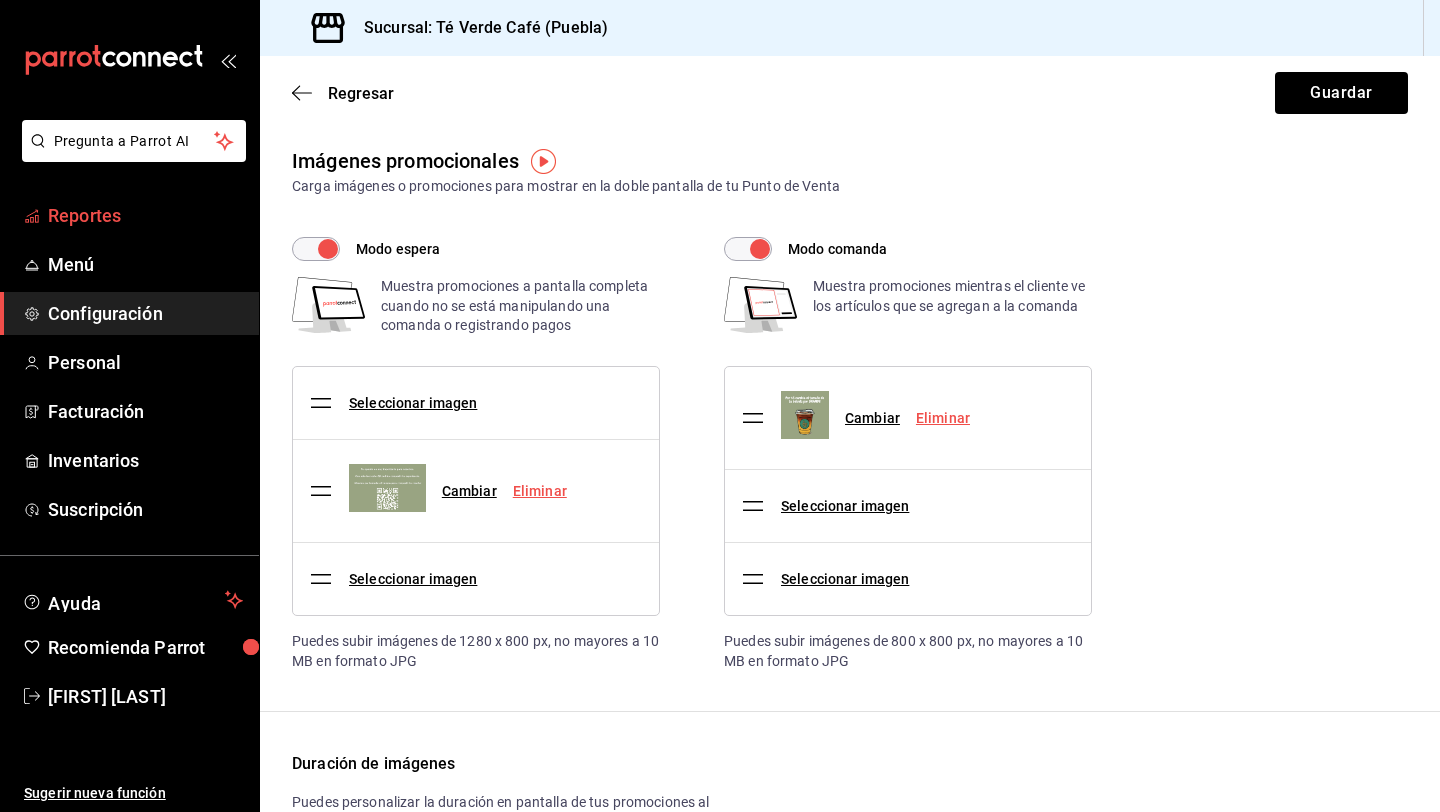 click on "Reportes" at bounding box center (129, 215) 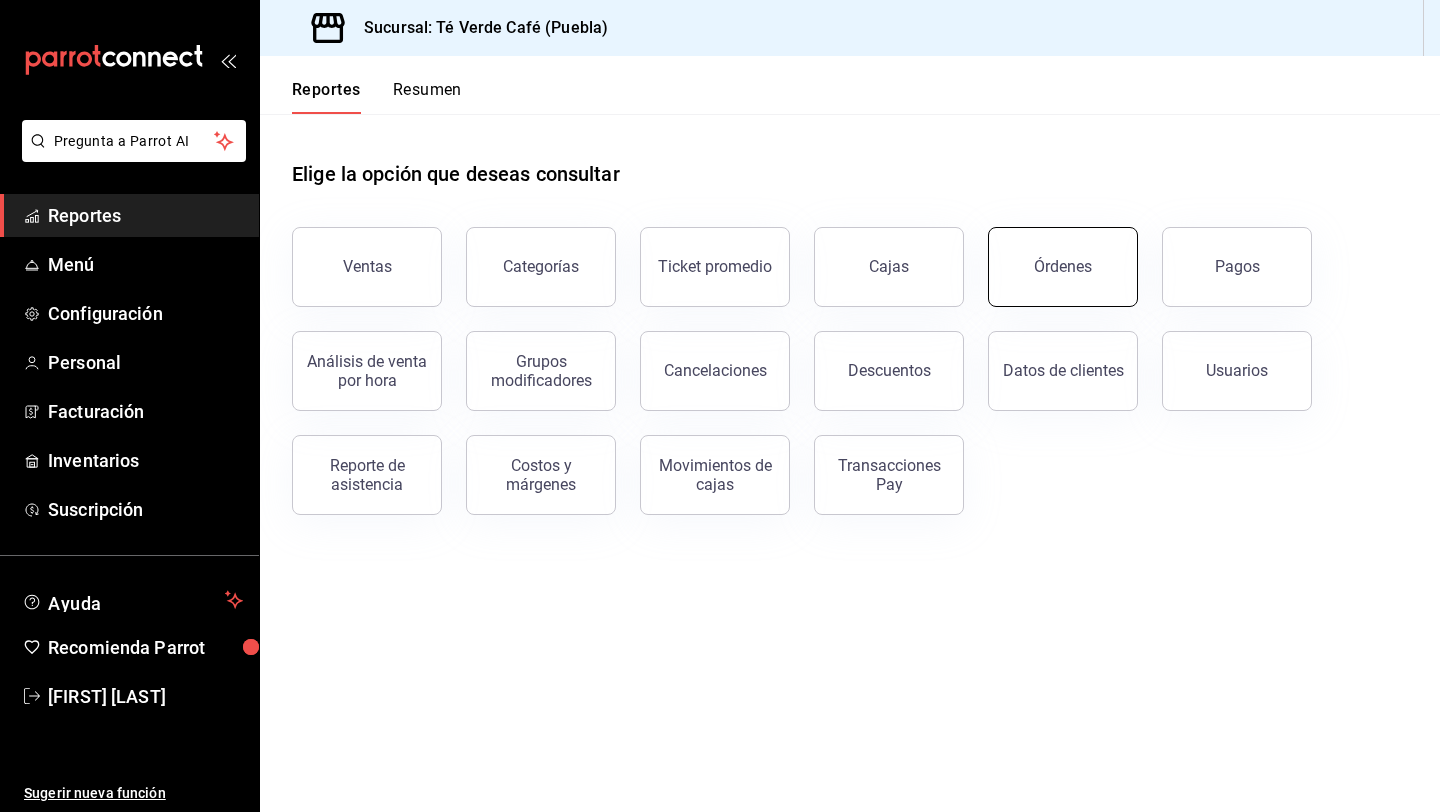 click on "Órdenes" at bounding box center [1063, 267] 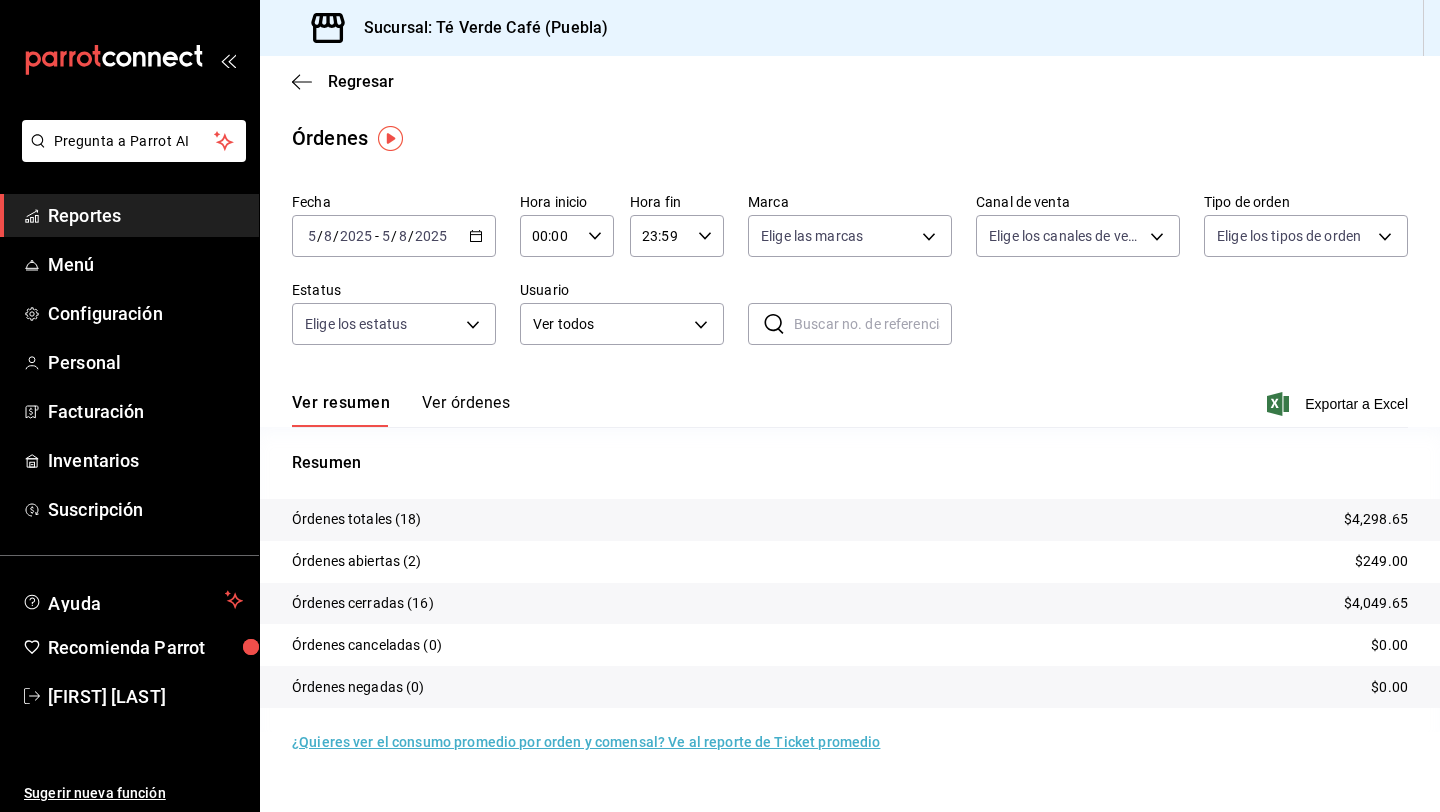 click on "Ver órdenes" at bounding box center [466, 410] 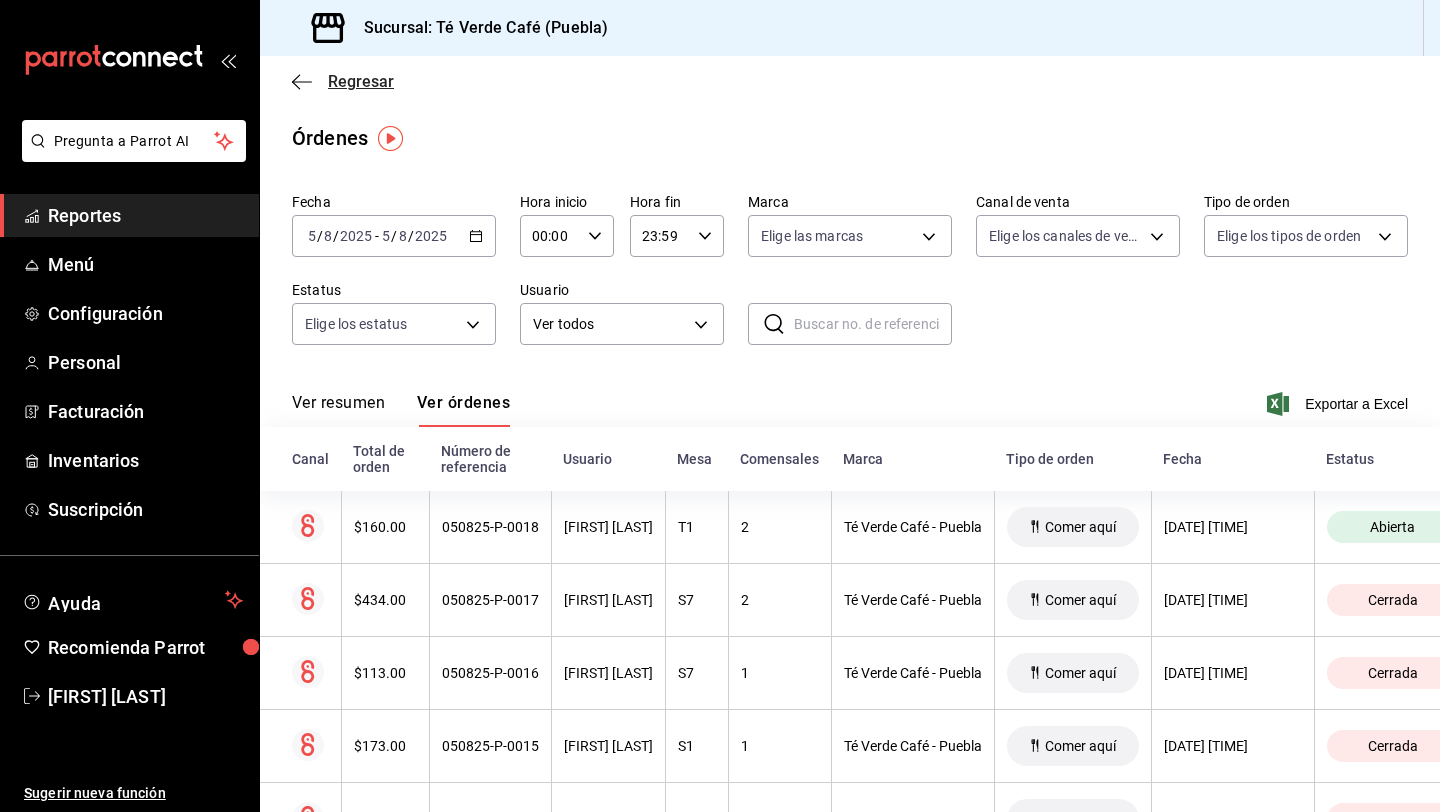click on "Regresar" at bounding box center [343, 81] 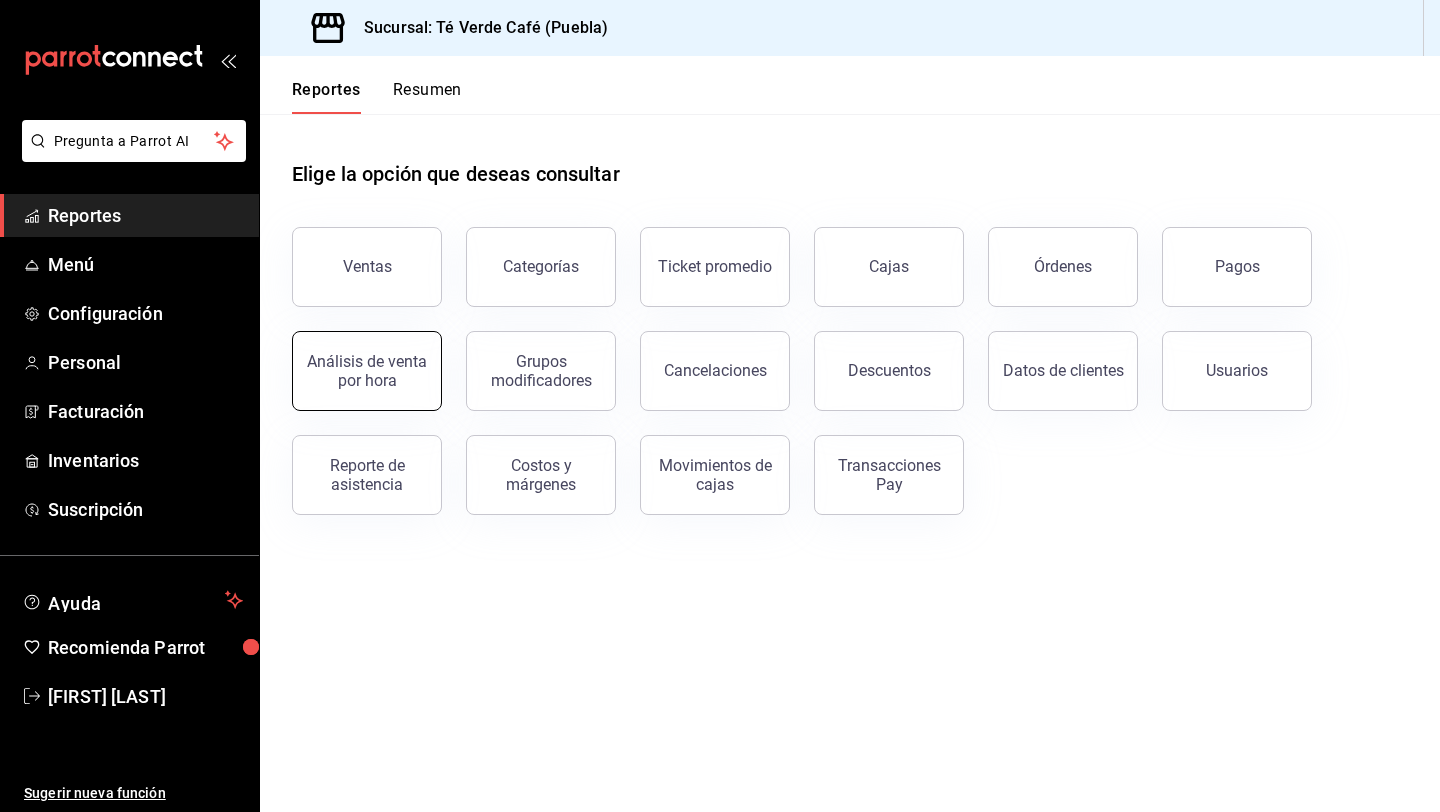 click on "Análisis de venta por hora" at bounding box center (367, 371) 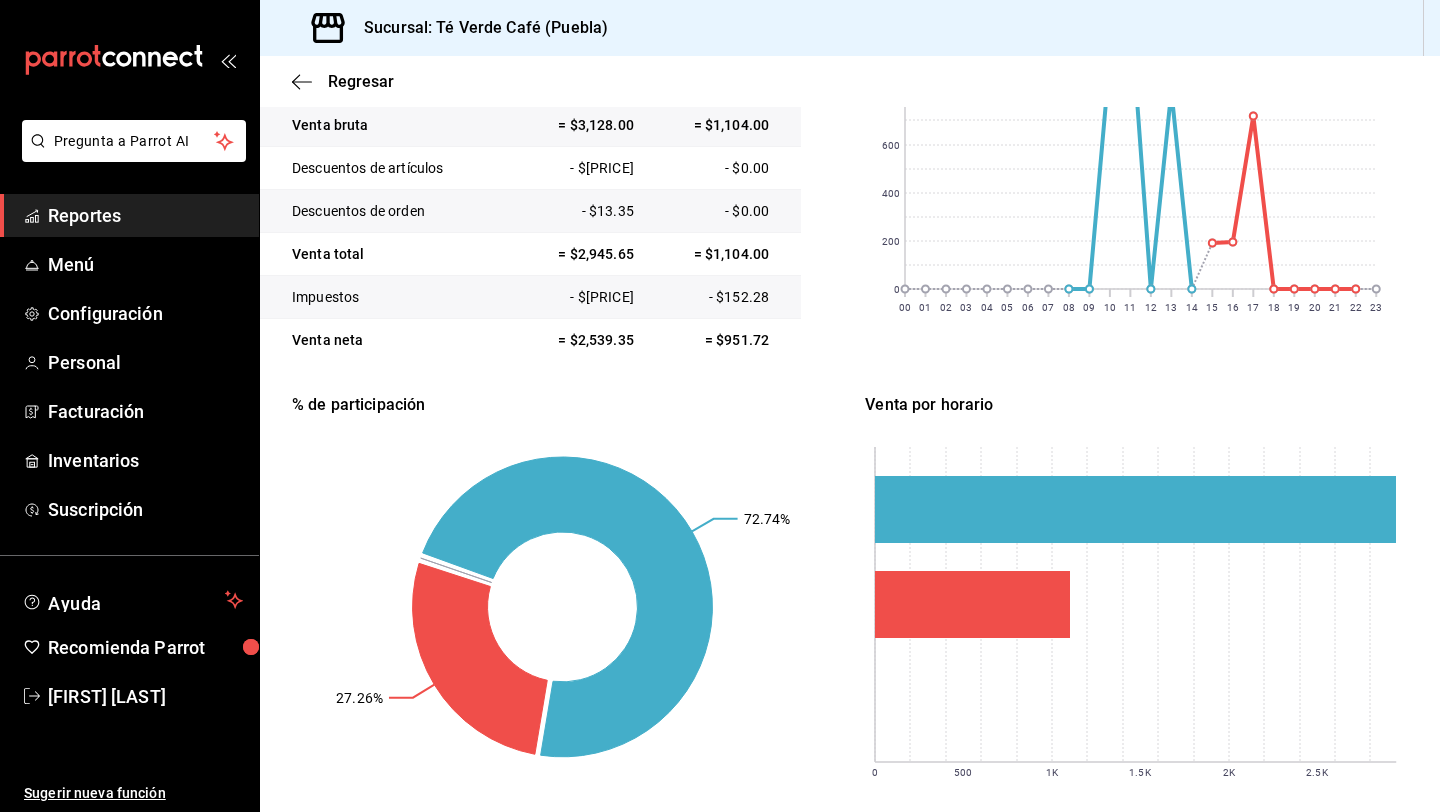 scroll, scrollTop: 403, scrollLeft: 0, axis: vertical 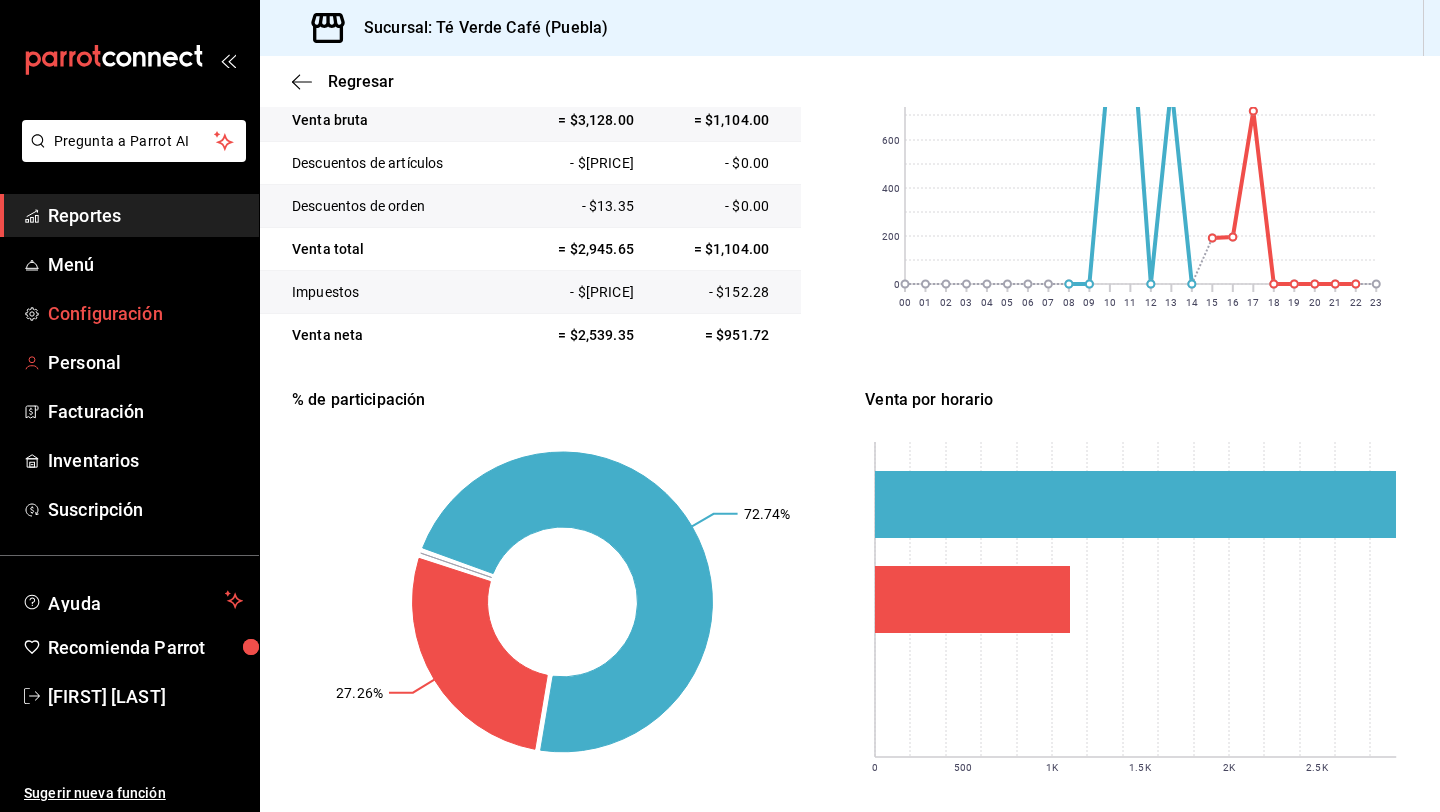 click on "Configuración" at bounding box center (145, 313) 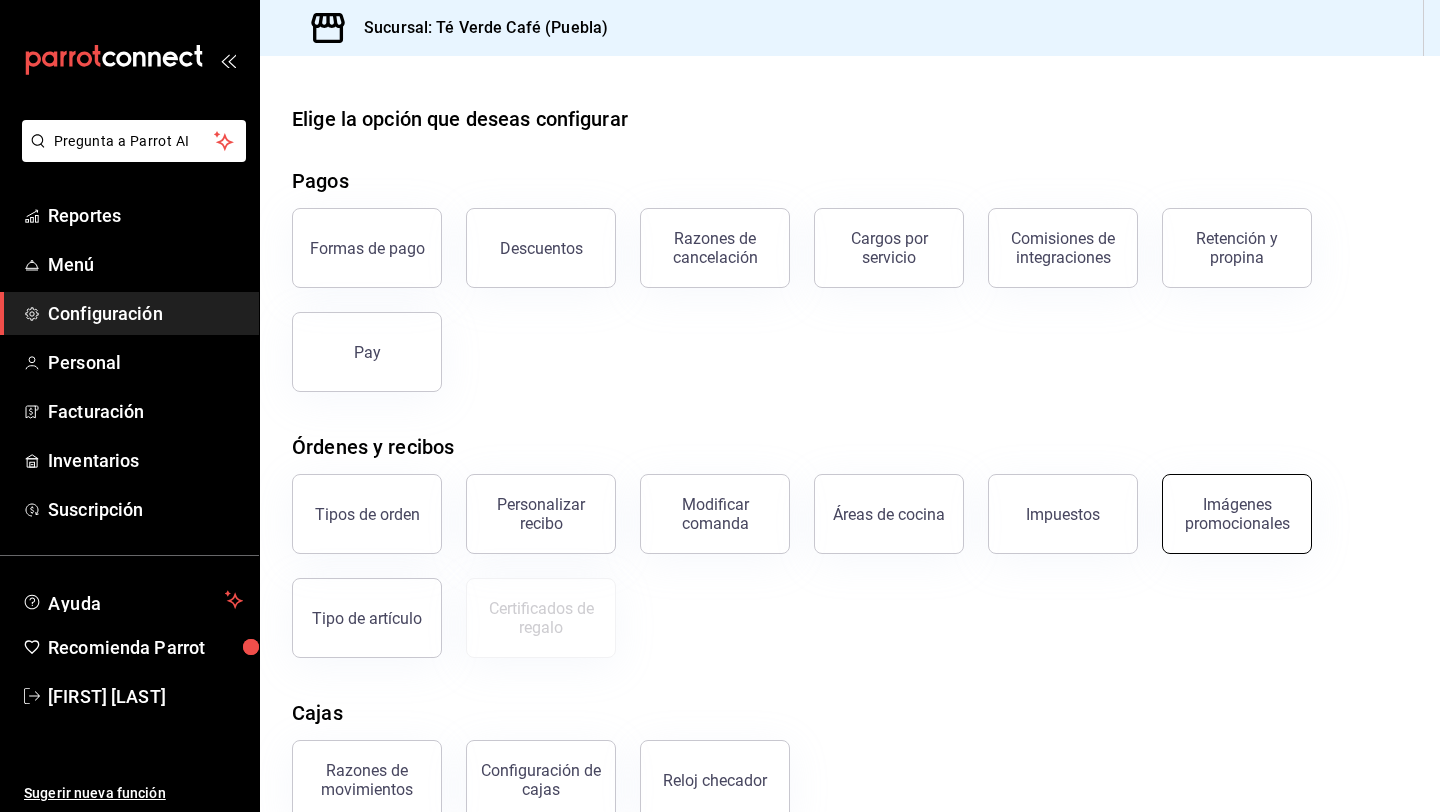 click on "Imágenes promocionales" at bounding box center [1237, 514] 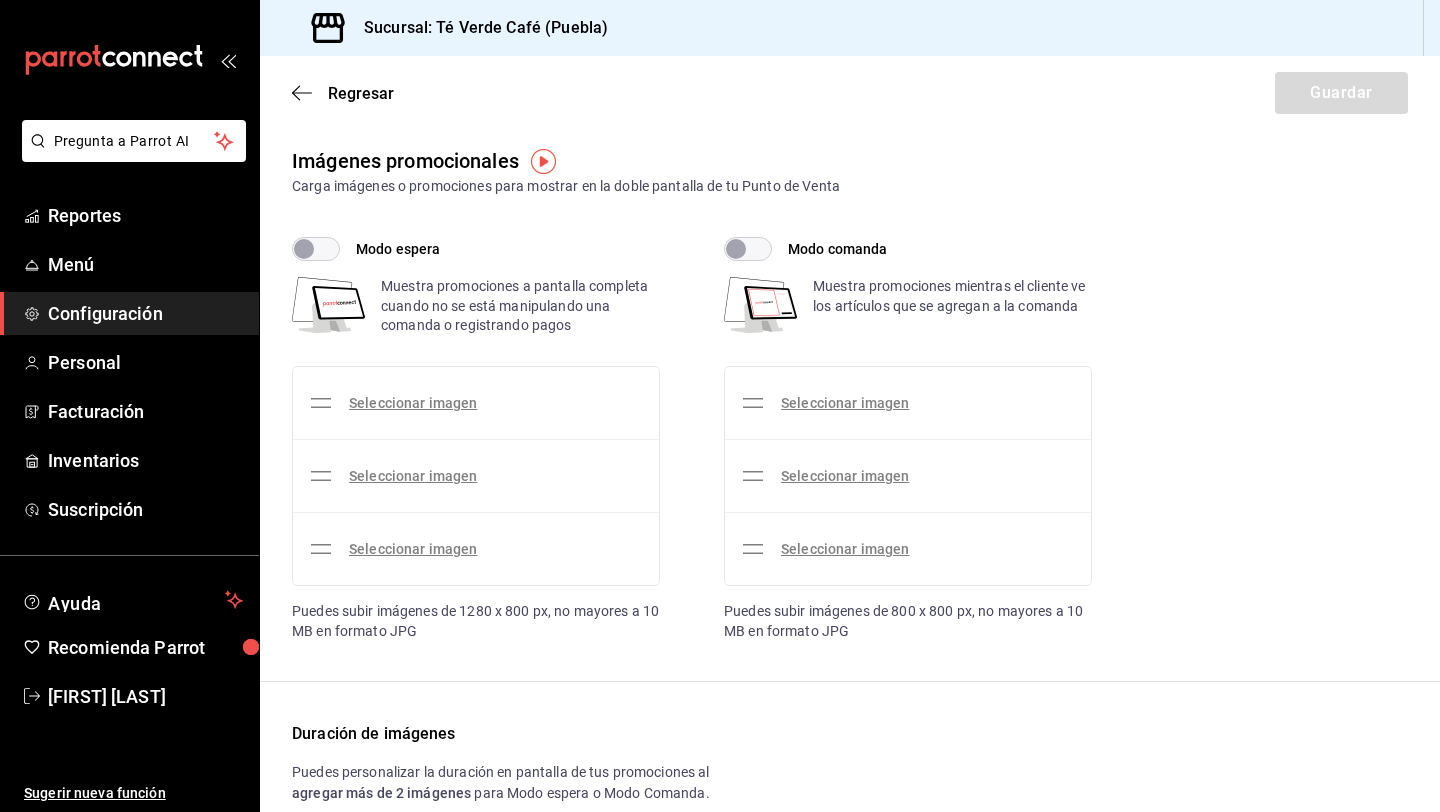 checkbox on "true" 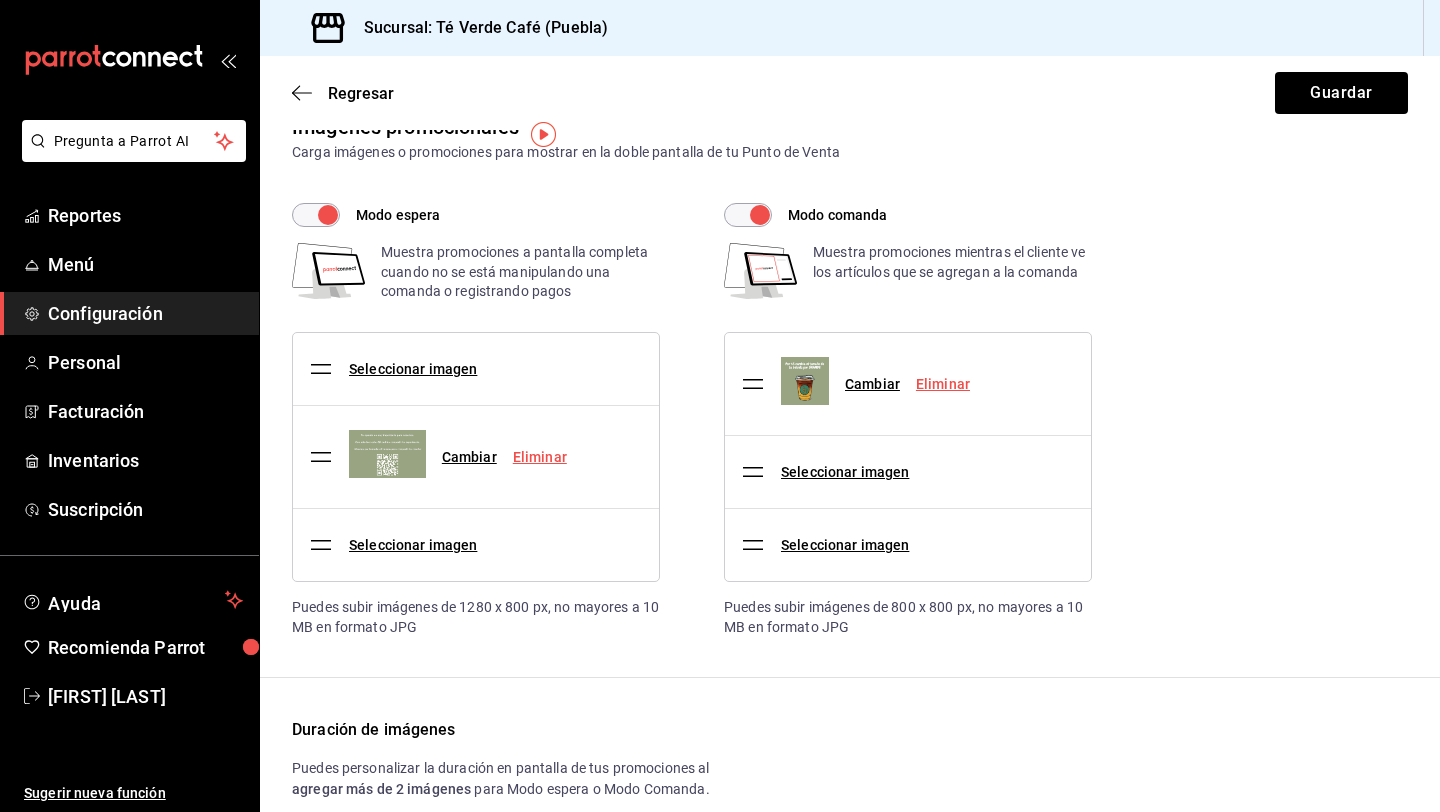 scroll, scrollTop: 22, scrollLeft: 0, axis: vertical 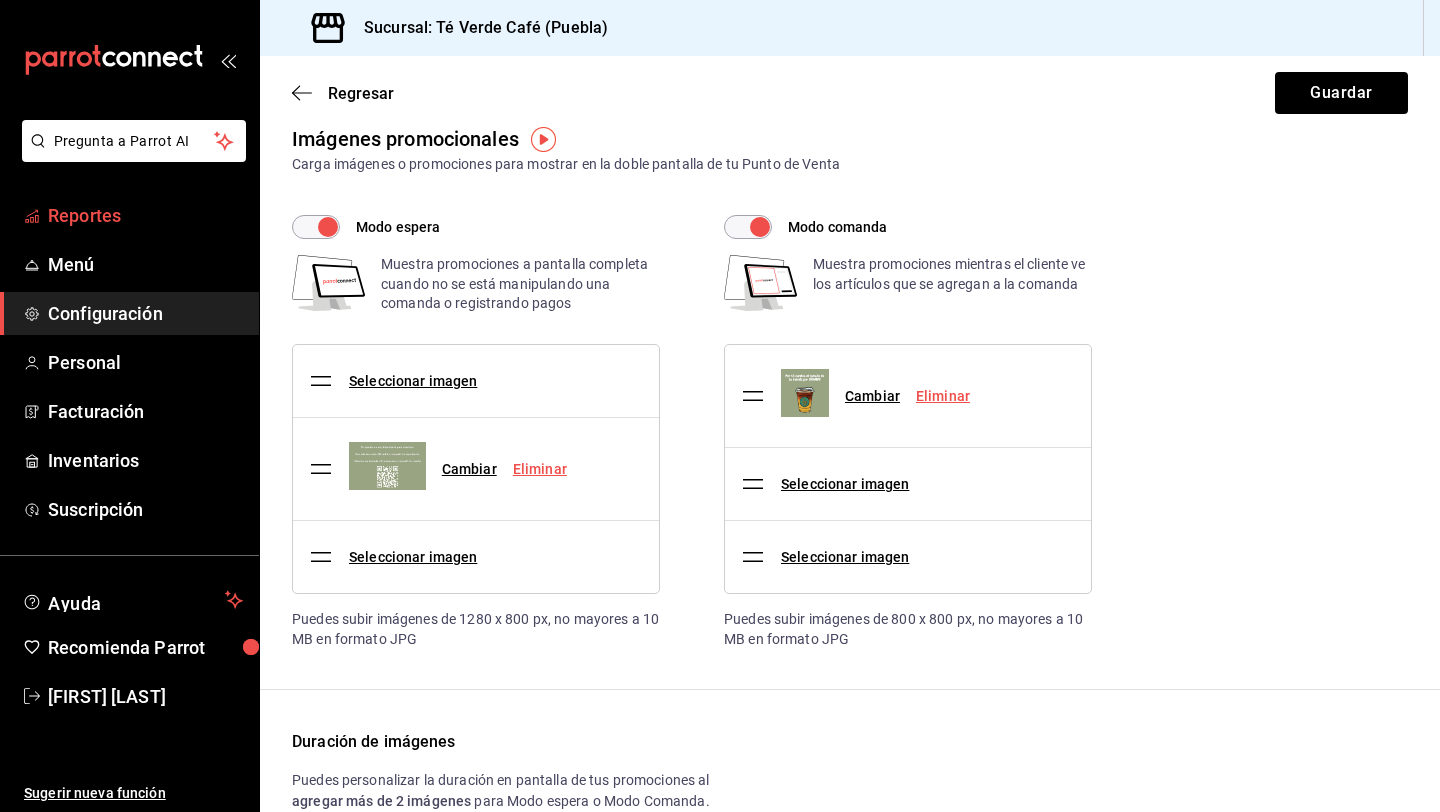 click on "Reportes" at bounding box center (145, 215) 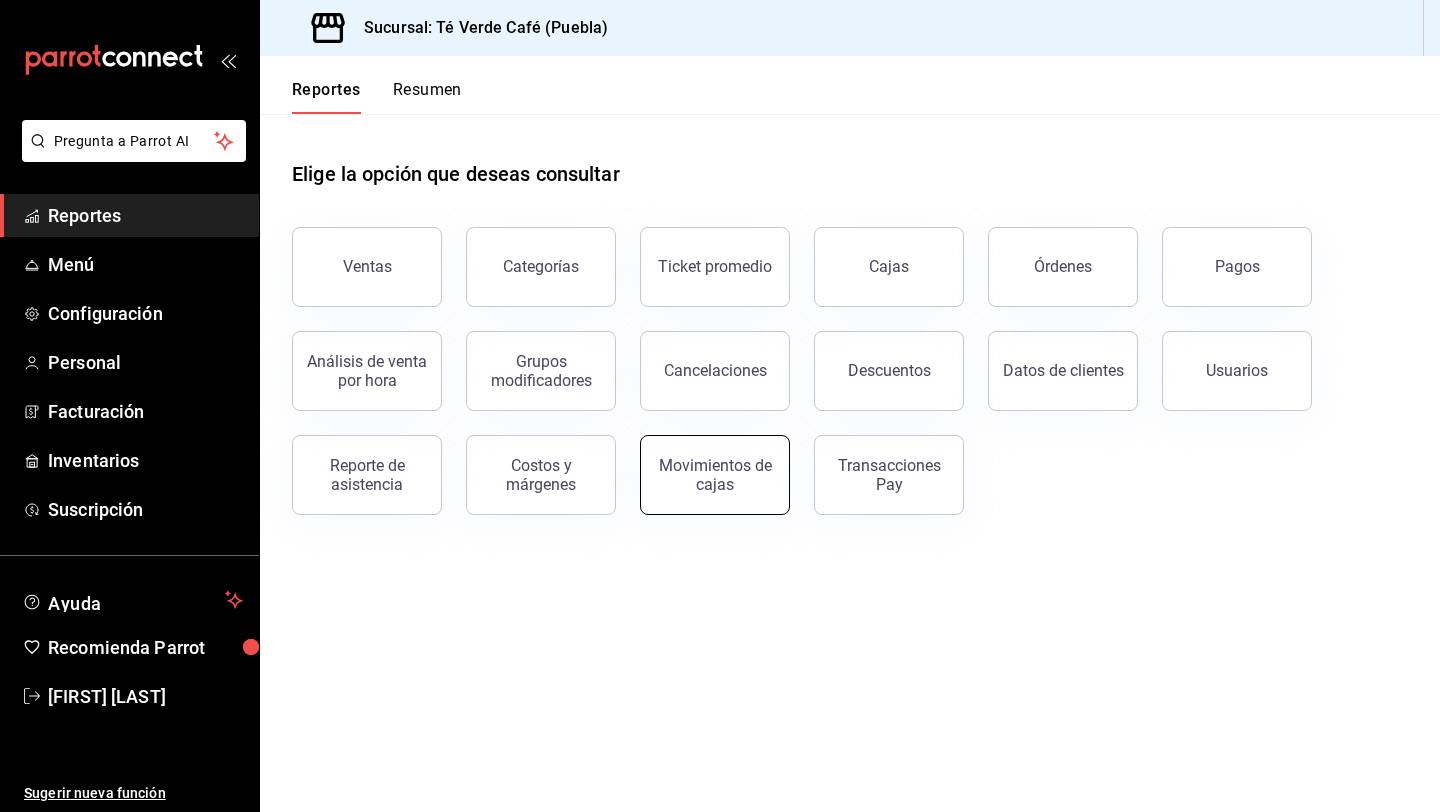 click on "Movimientos de cajas" at bounding box center (715, 475) 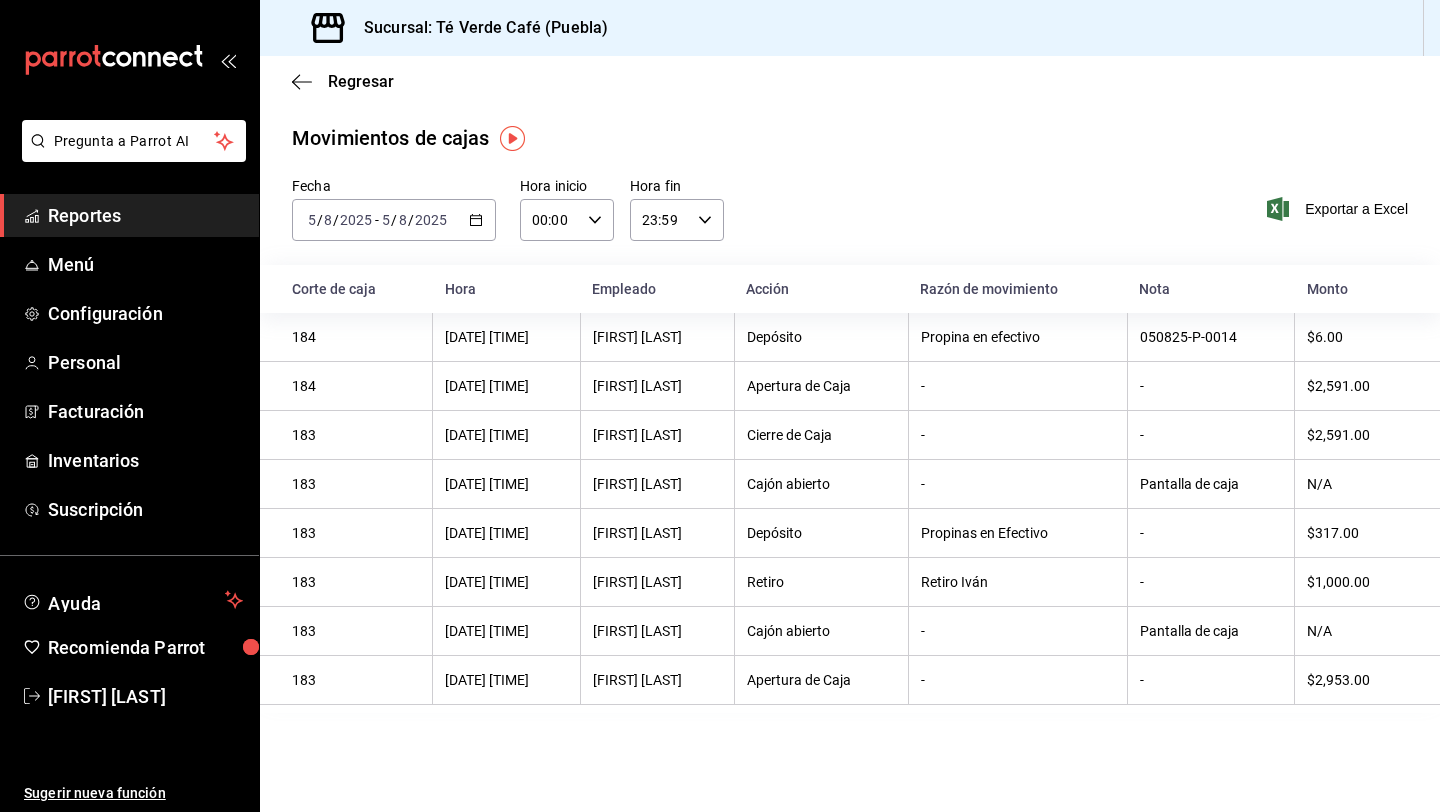 click on "Reportes" at bounding box center (145, 215) 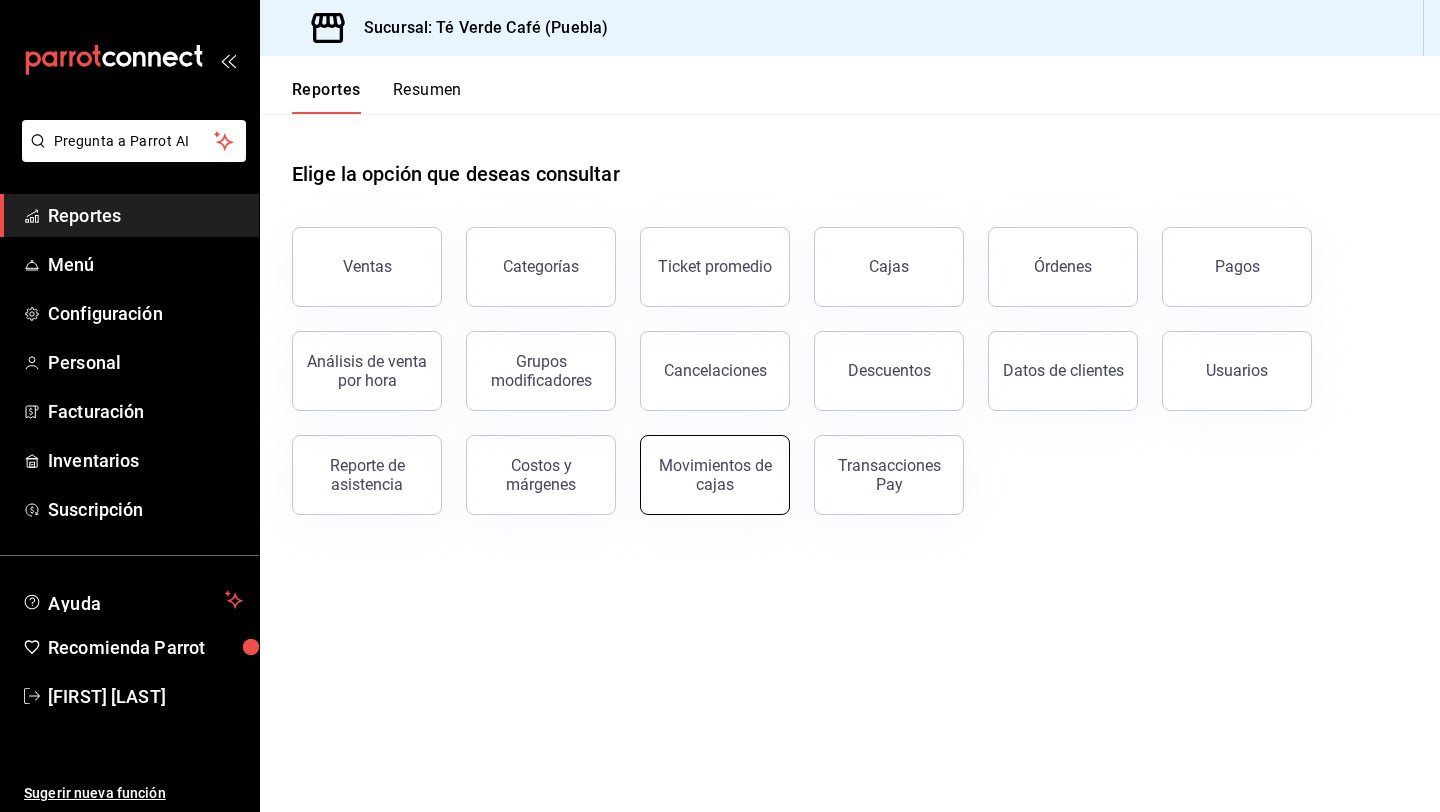 click on "Movimientos de cajas" at bounding box center [715, 475] 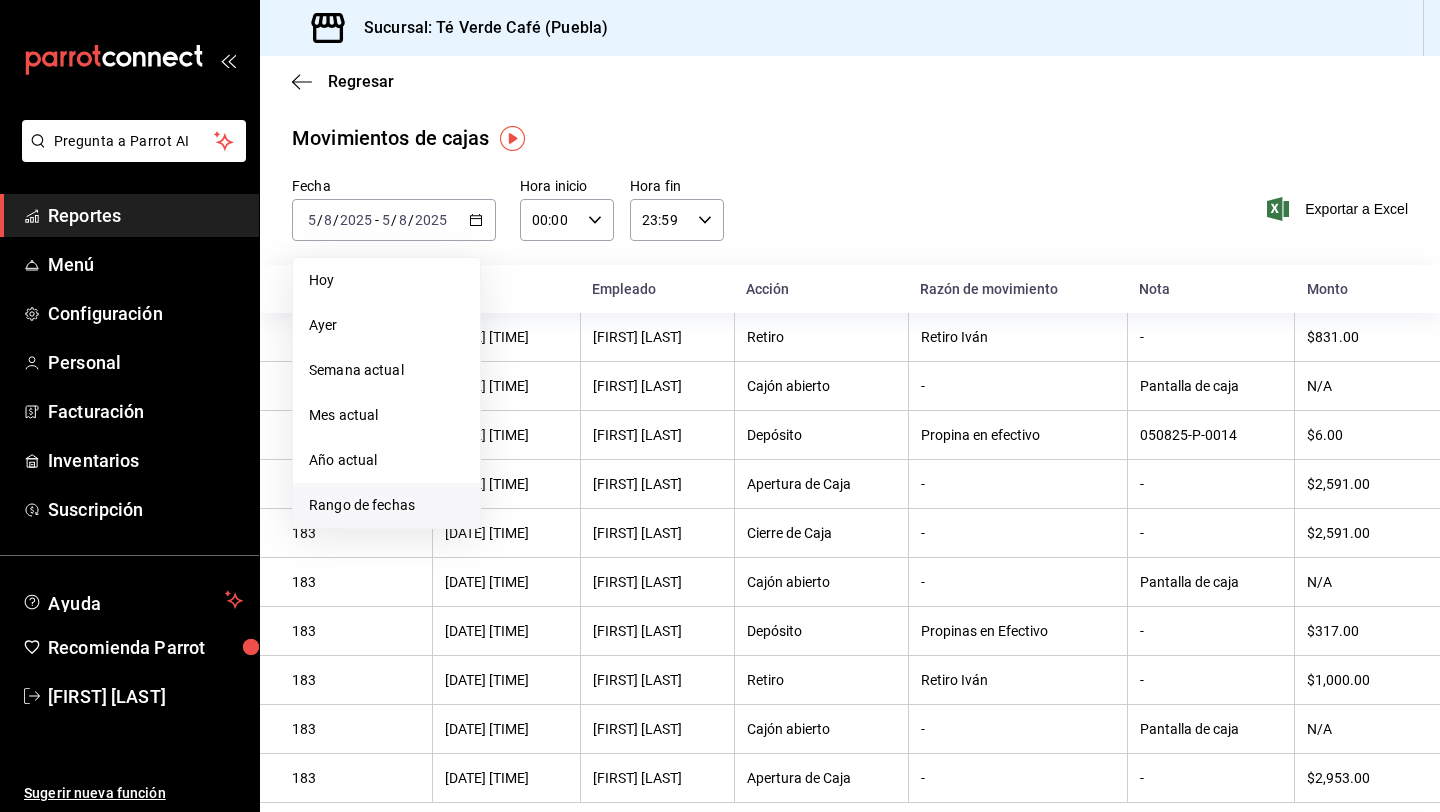 click on "Rango de fechas" at bounding box center (386, 505) 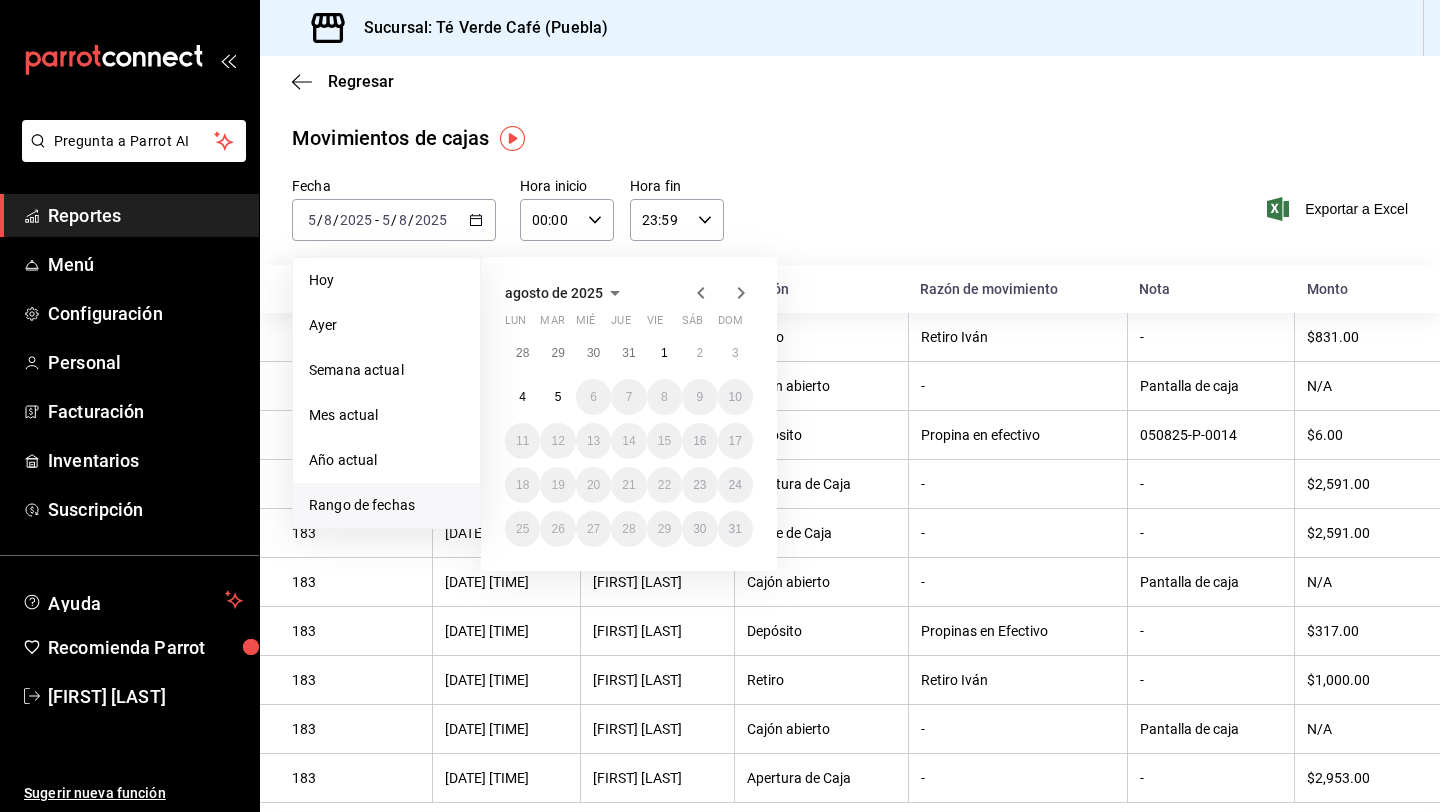 click 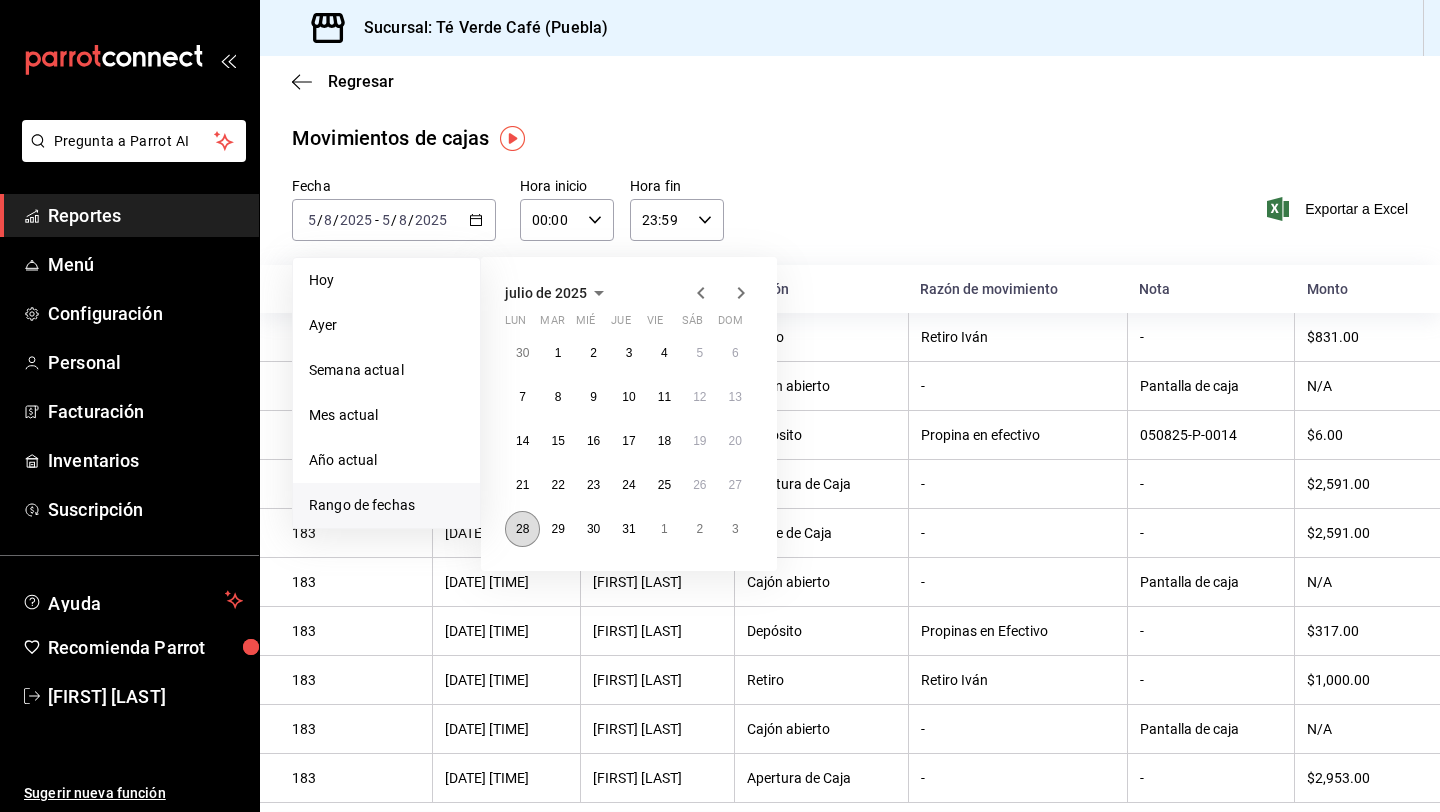 click on "28" at bounding box center [522, 529] 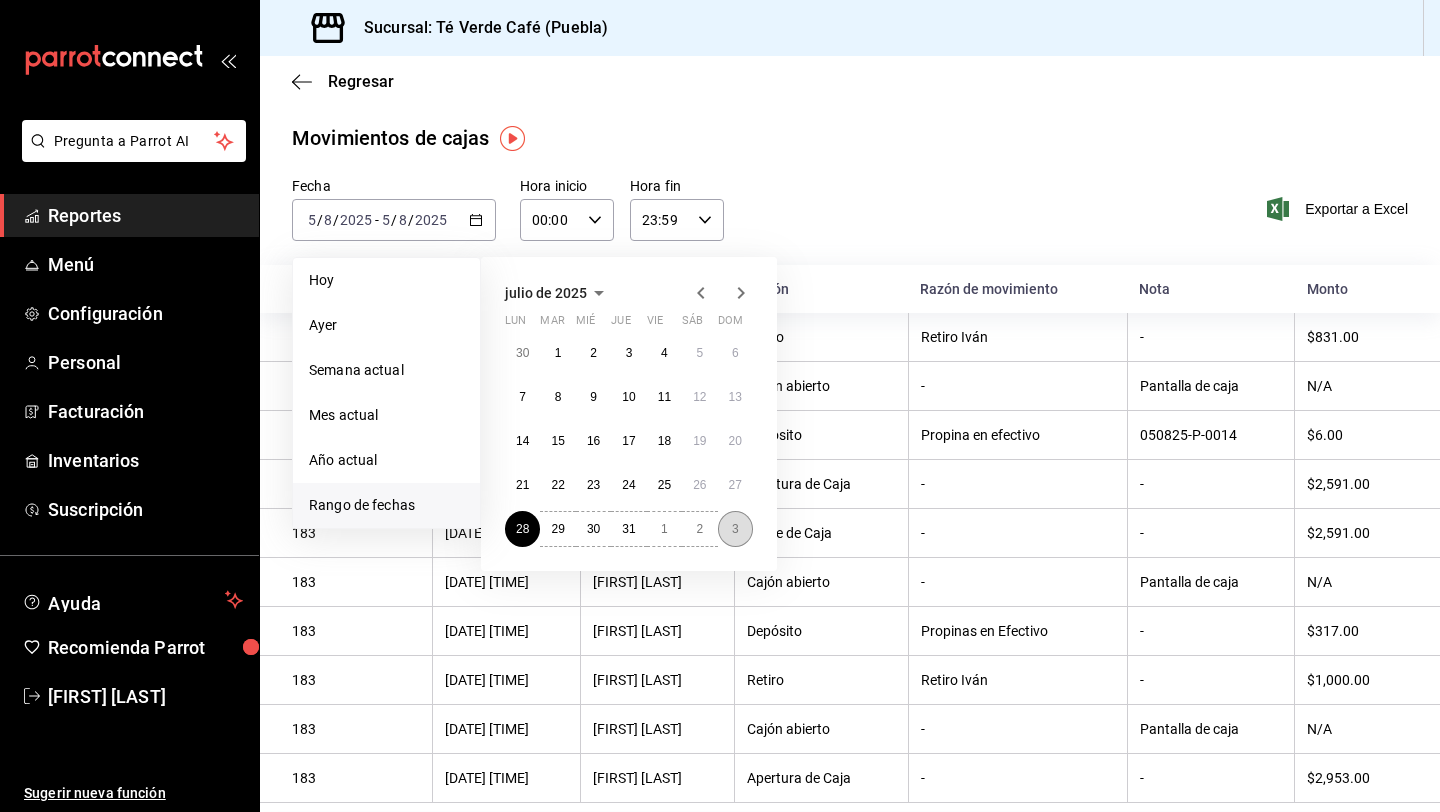 click on "3" at bounding box center [735, 529] 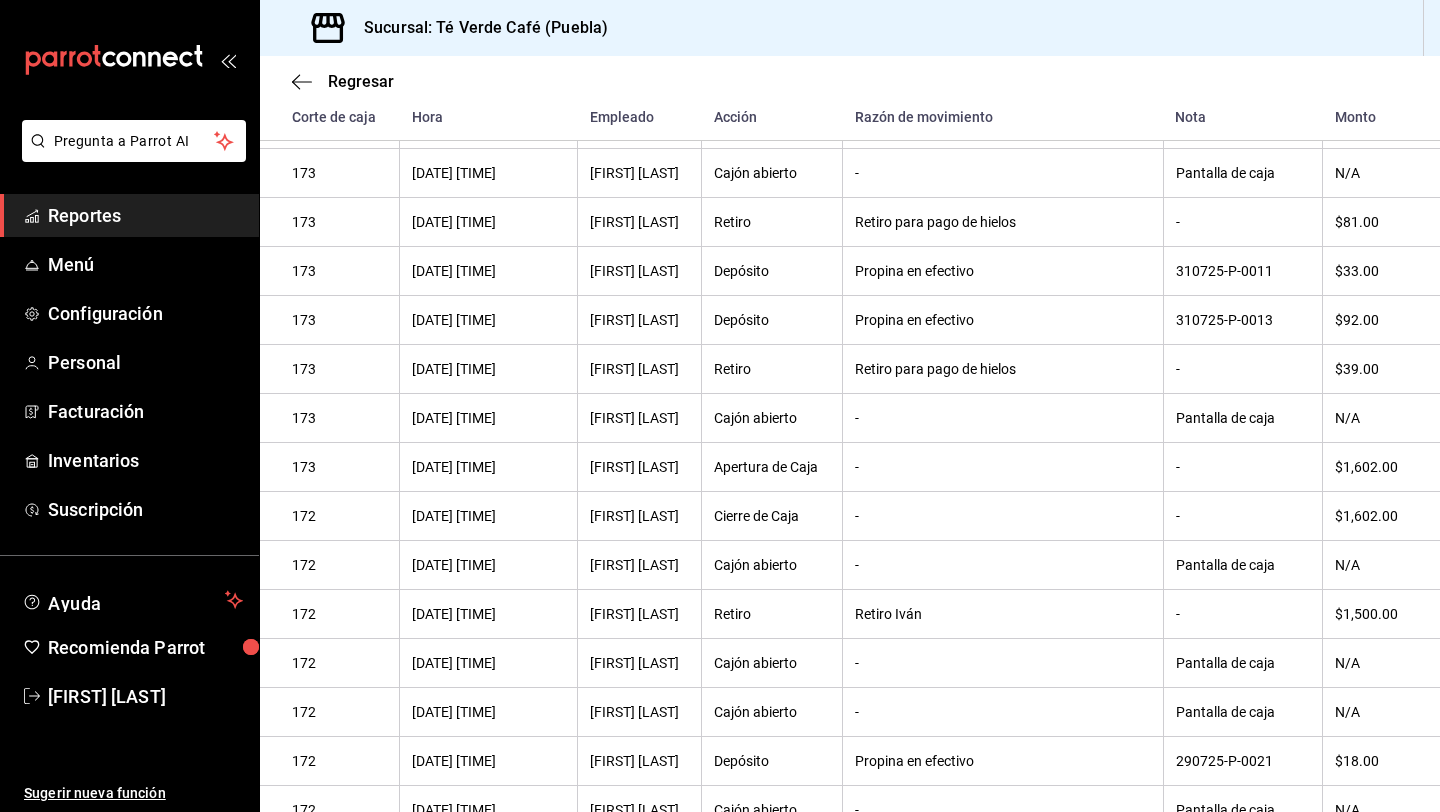 scroll, scrollTop: 3160, scrollLeft: 0, axis: vertical 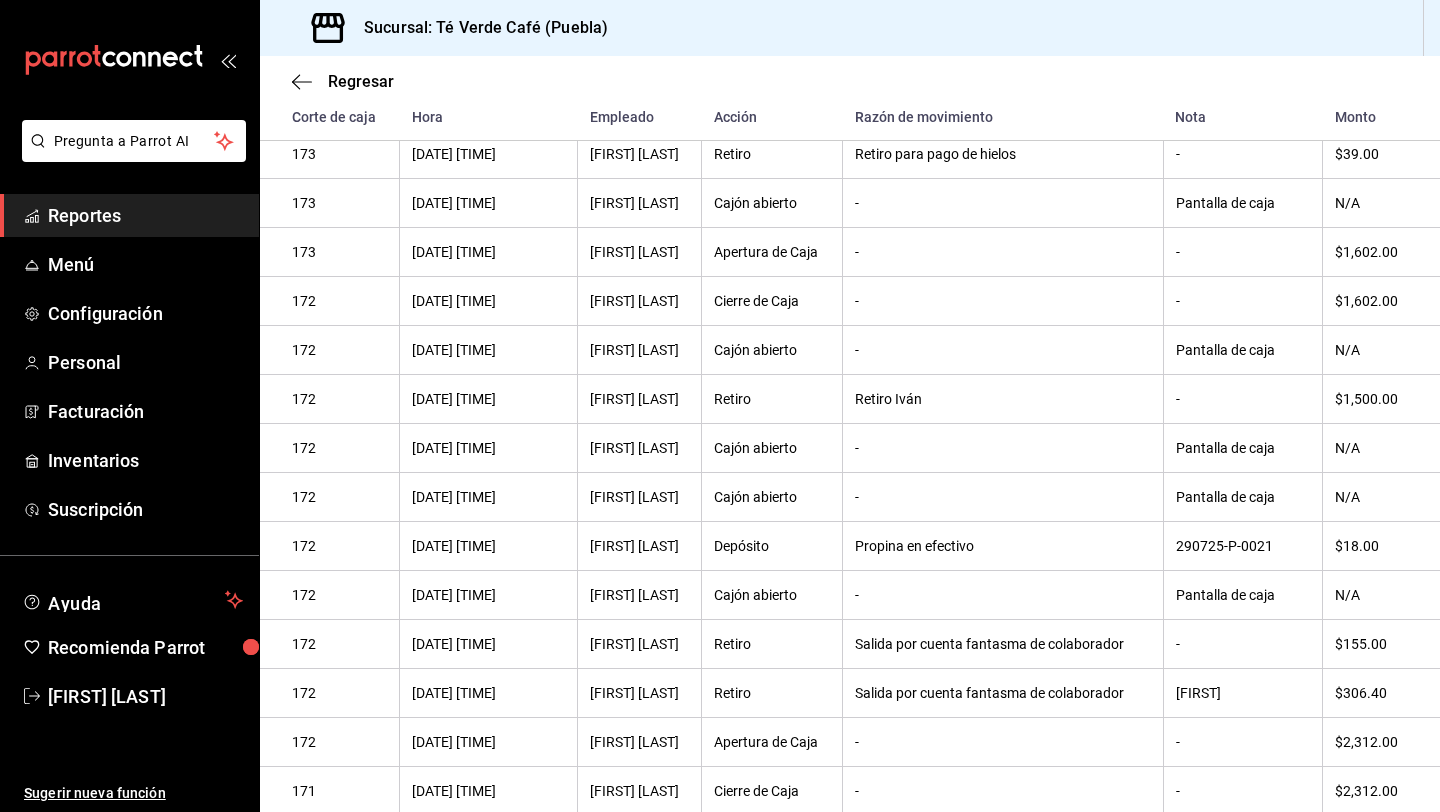 click on "Reportes" at bounding box center (145, 215) 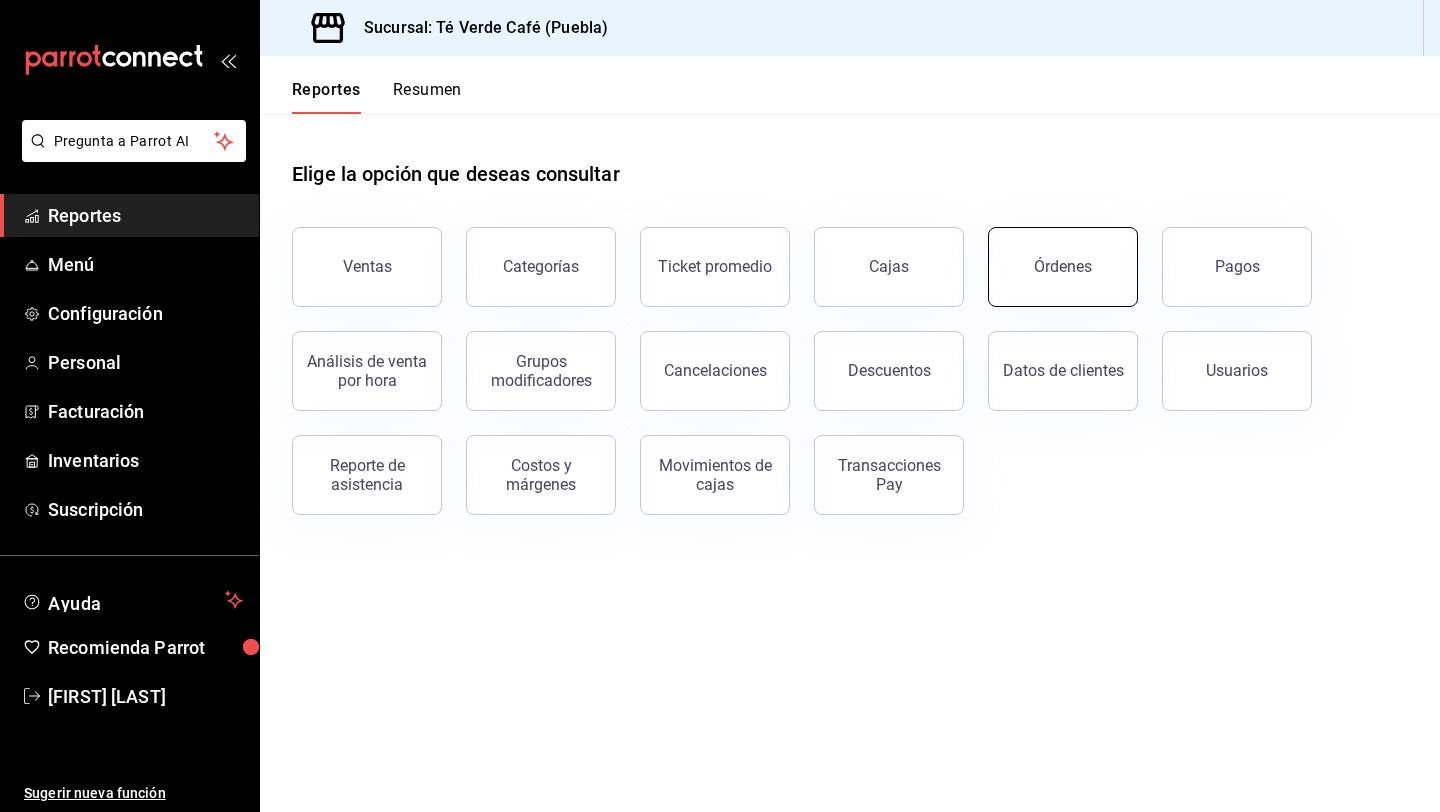 click on "Órdenes" at bounding box center [1063, 267] 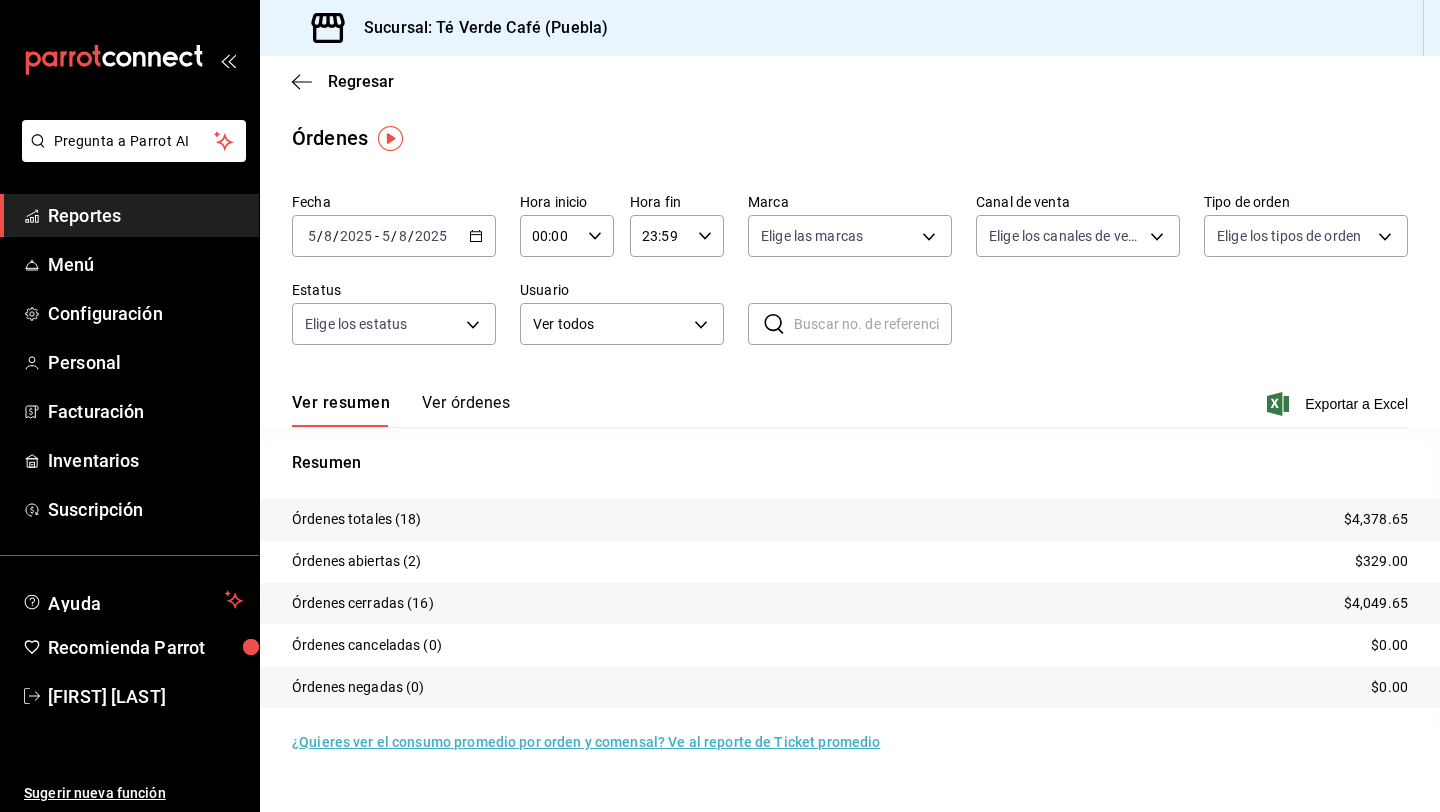 click 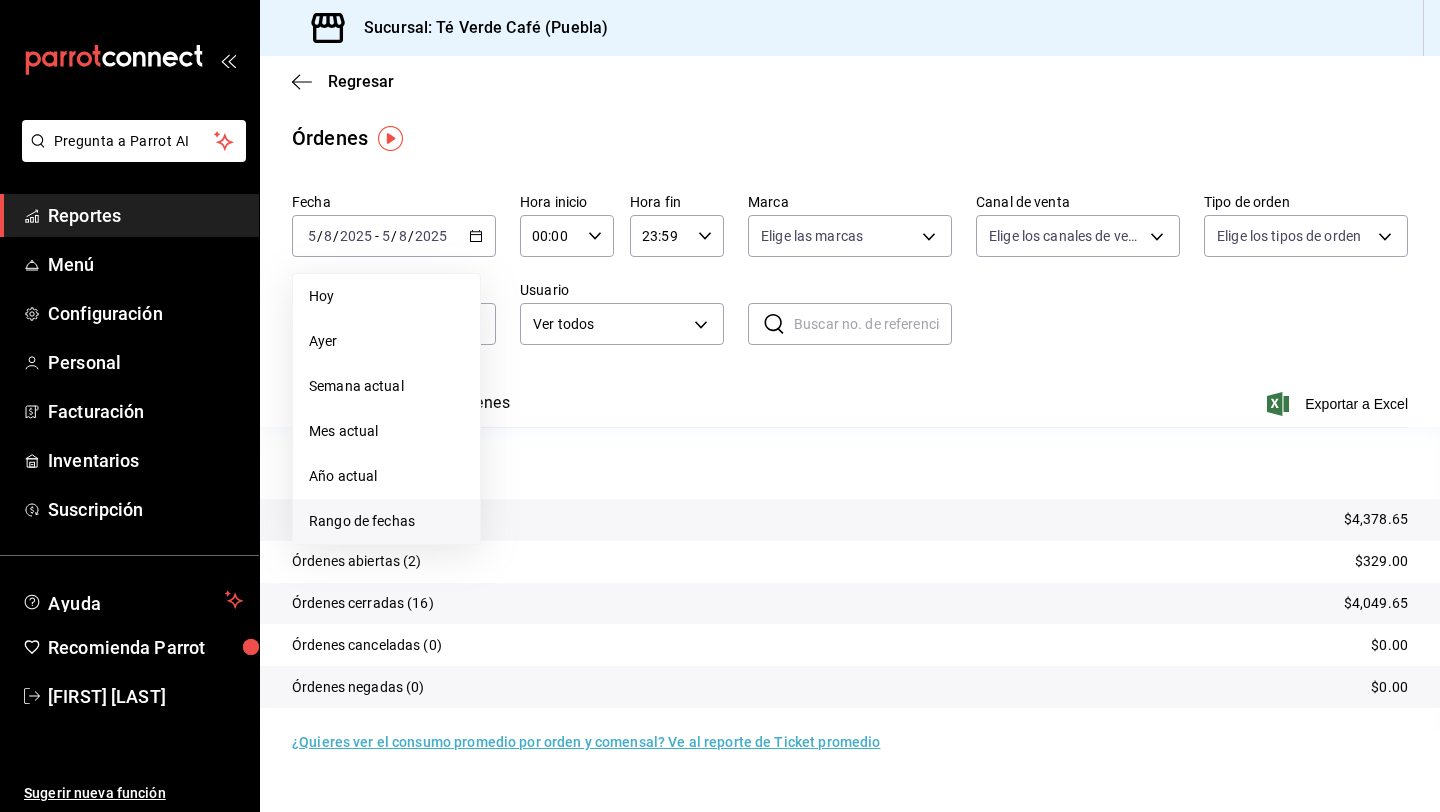 click on "Rango de fechas" at bounding box center [386, 521] 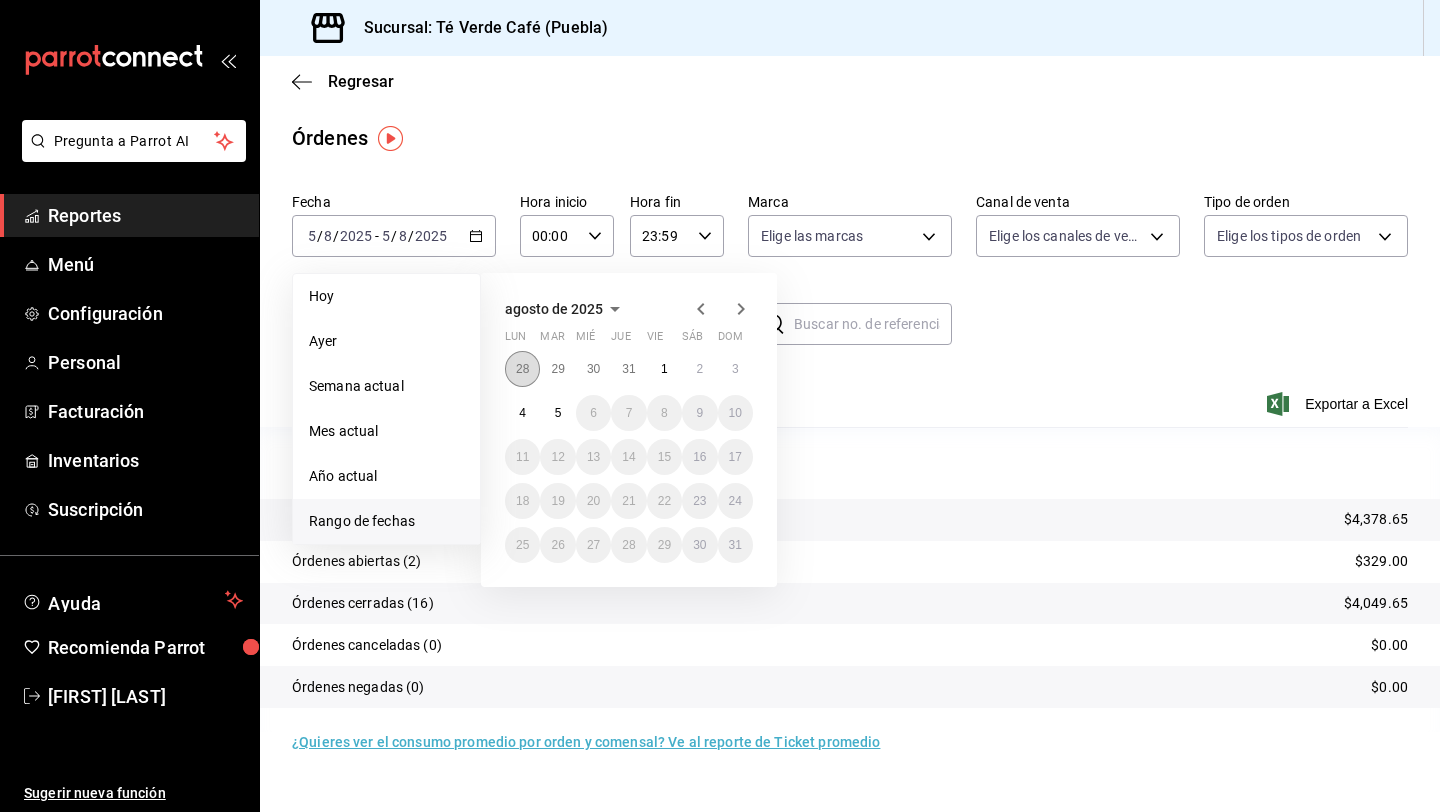 click on "28" at bounding box center (522, 369) 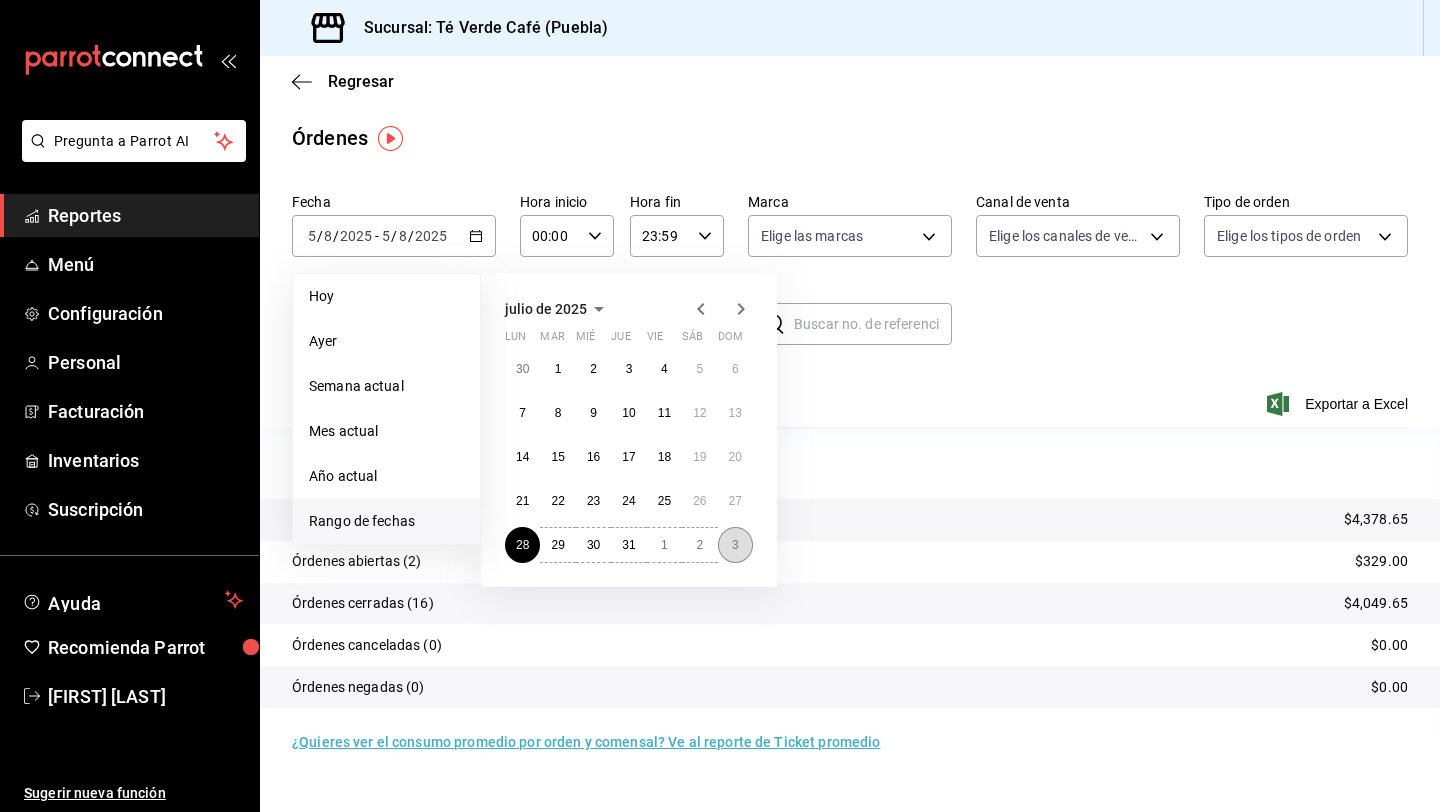 click on "3" at bounding box center [735, 545] 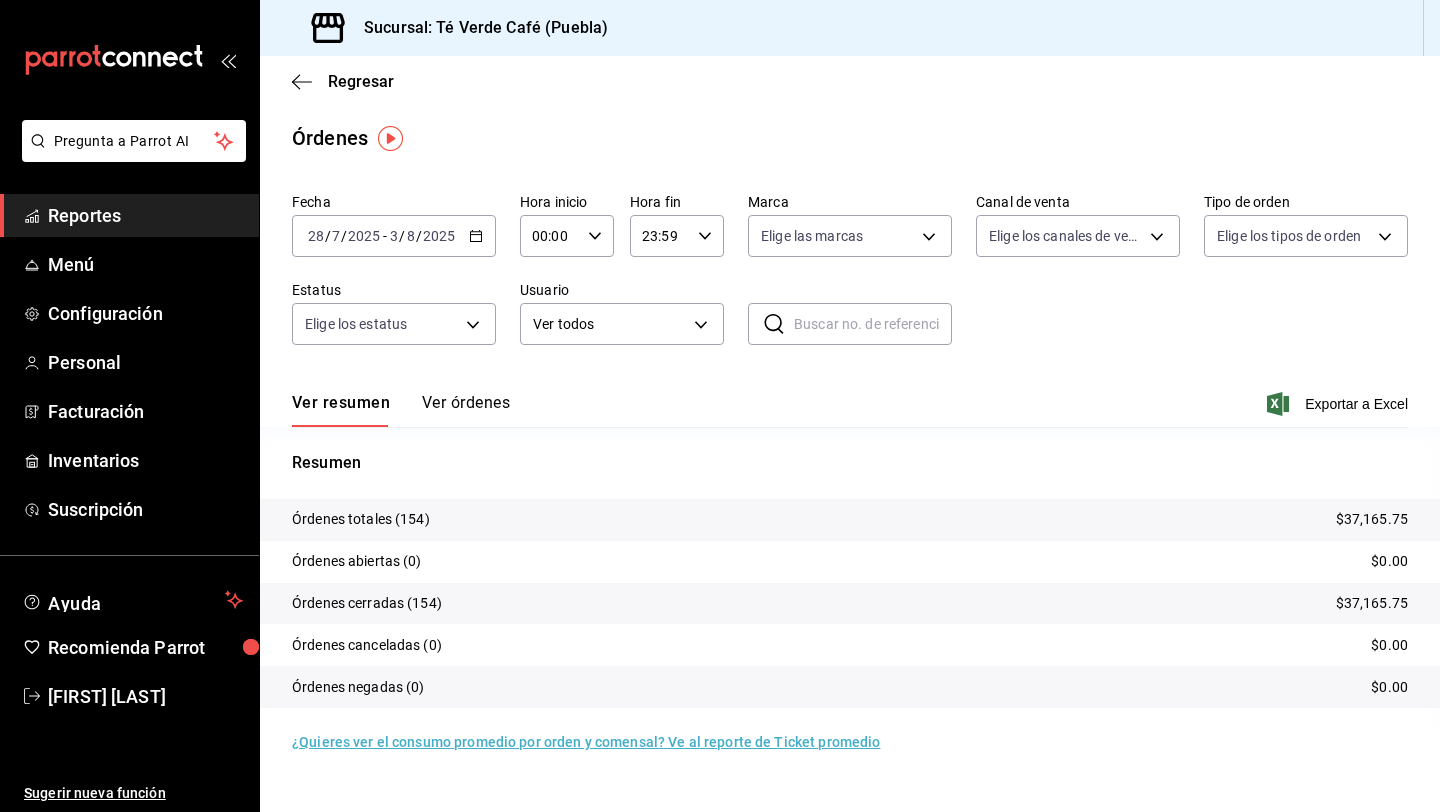 click on "Ver órdenes" at bounding box center (466, 410) 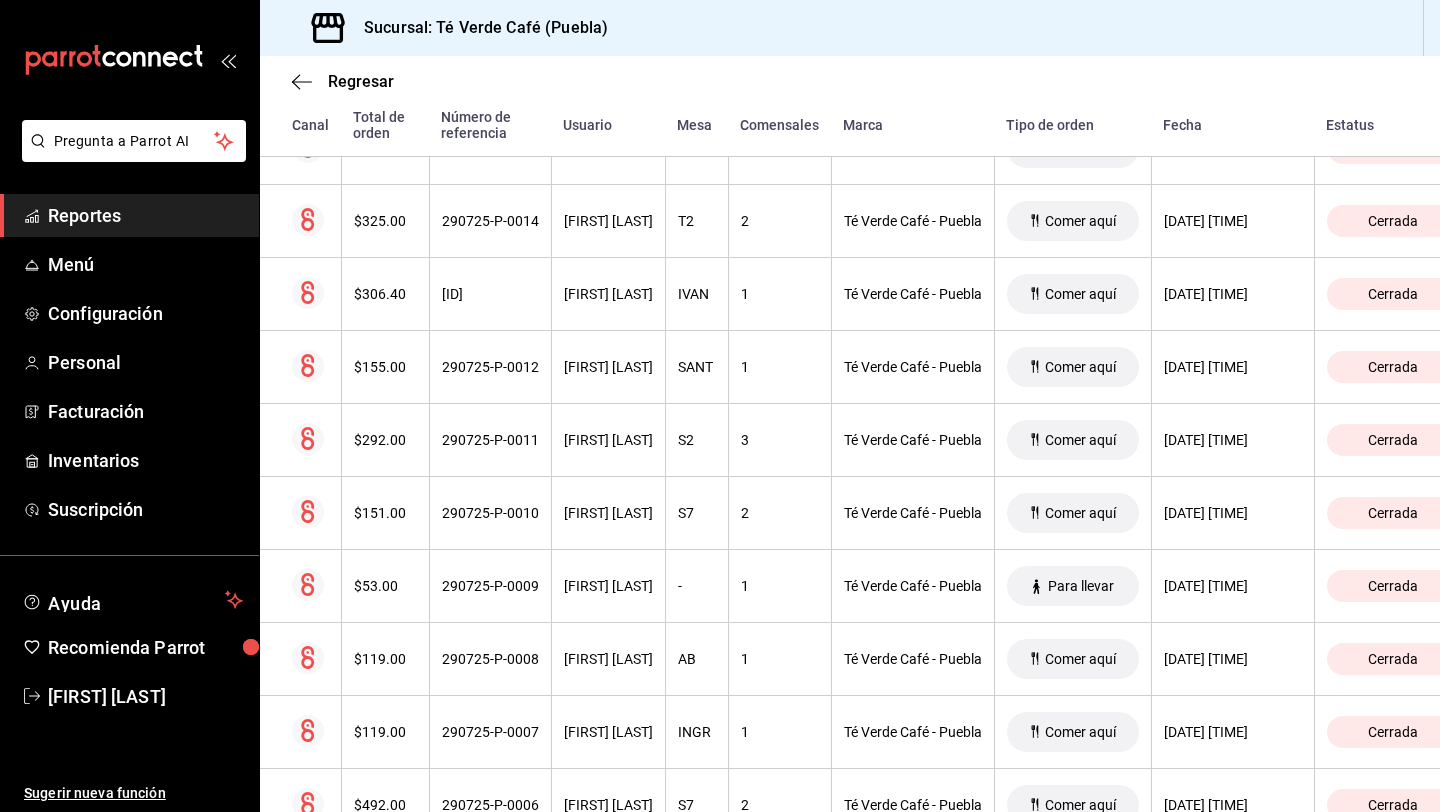 scroll, scrollTop: 8949, scrollLeft: 0, axis: vertical 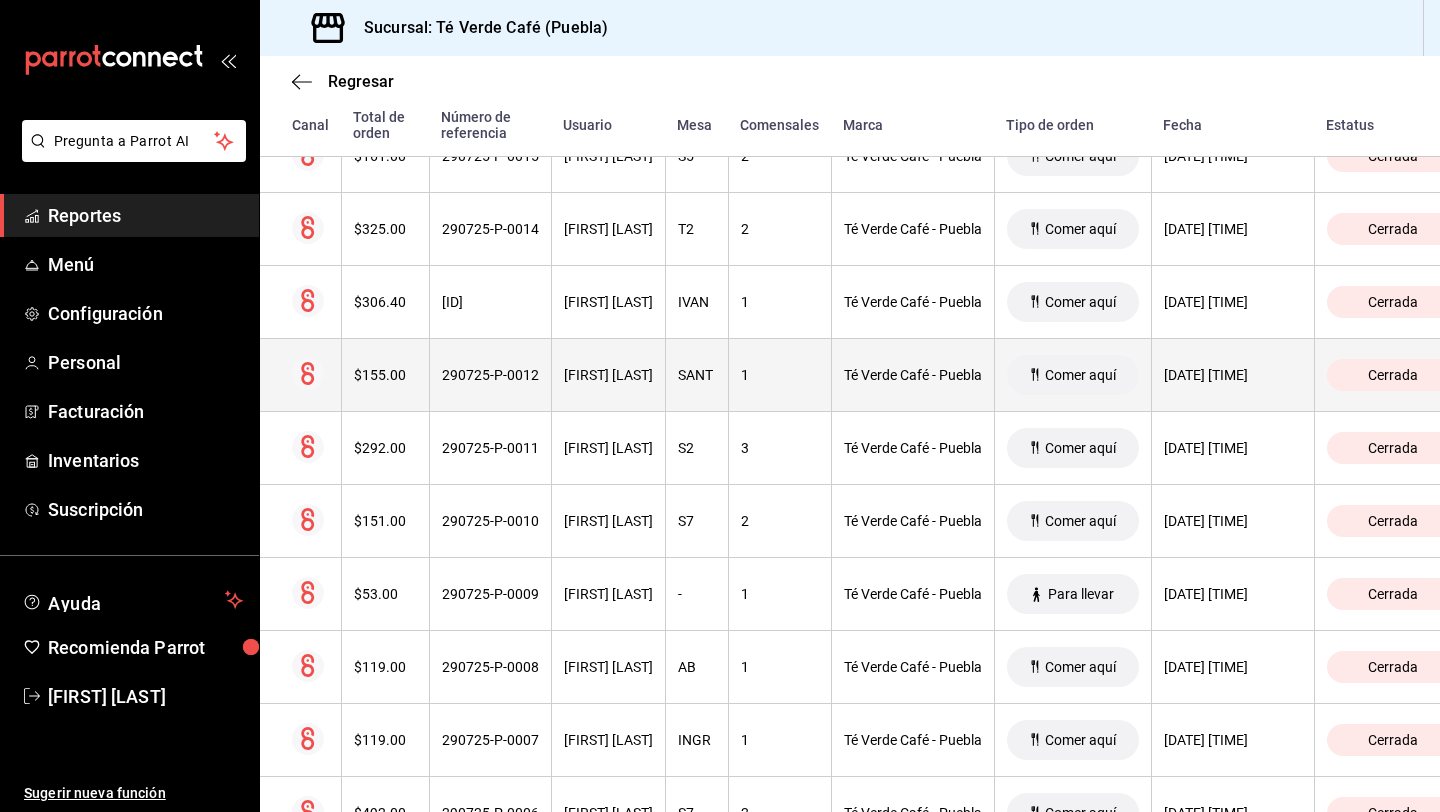 click on "$155.00" at bounding box center (385, 375) 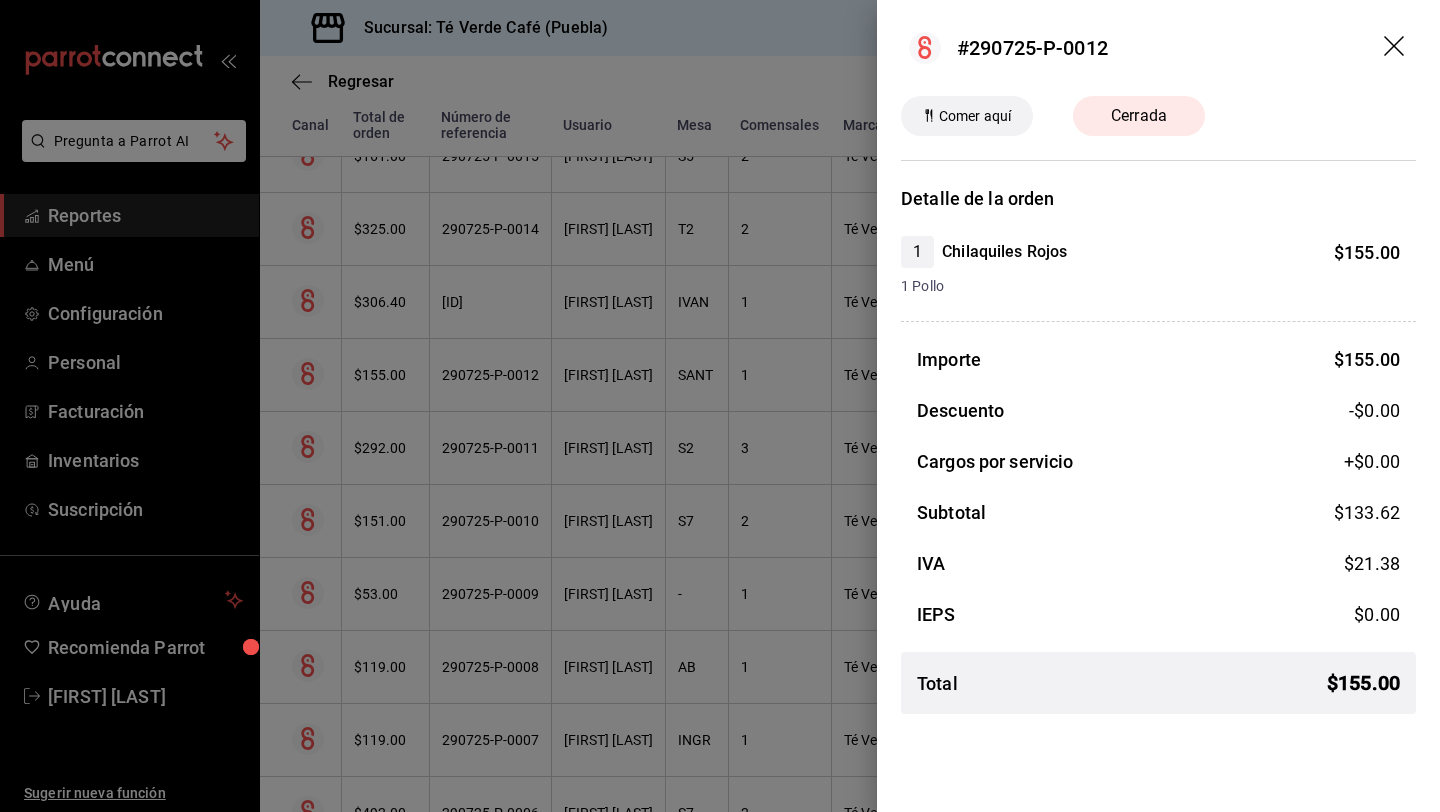 click 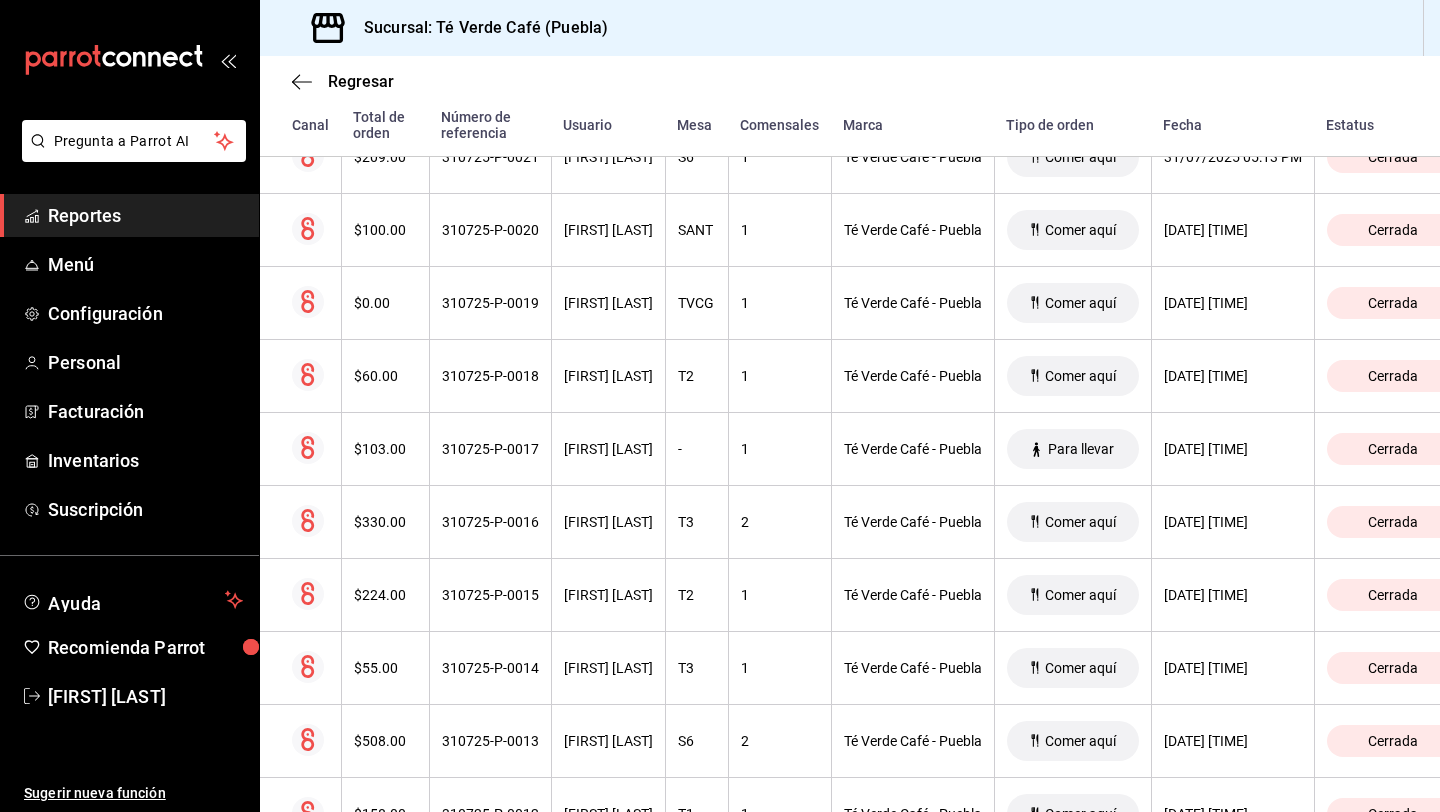 scroll, scrollTop: 6792, scrollLeft: 0, axis: vertical 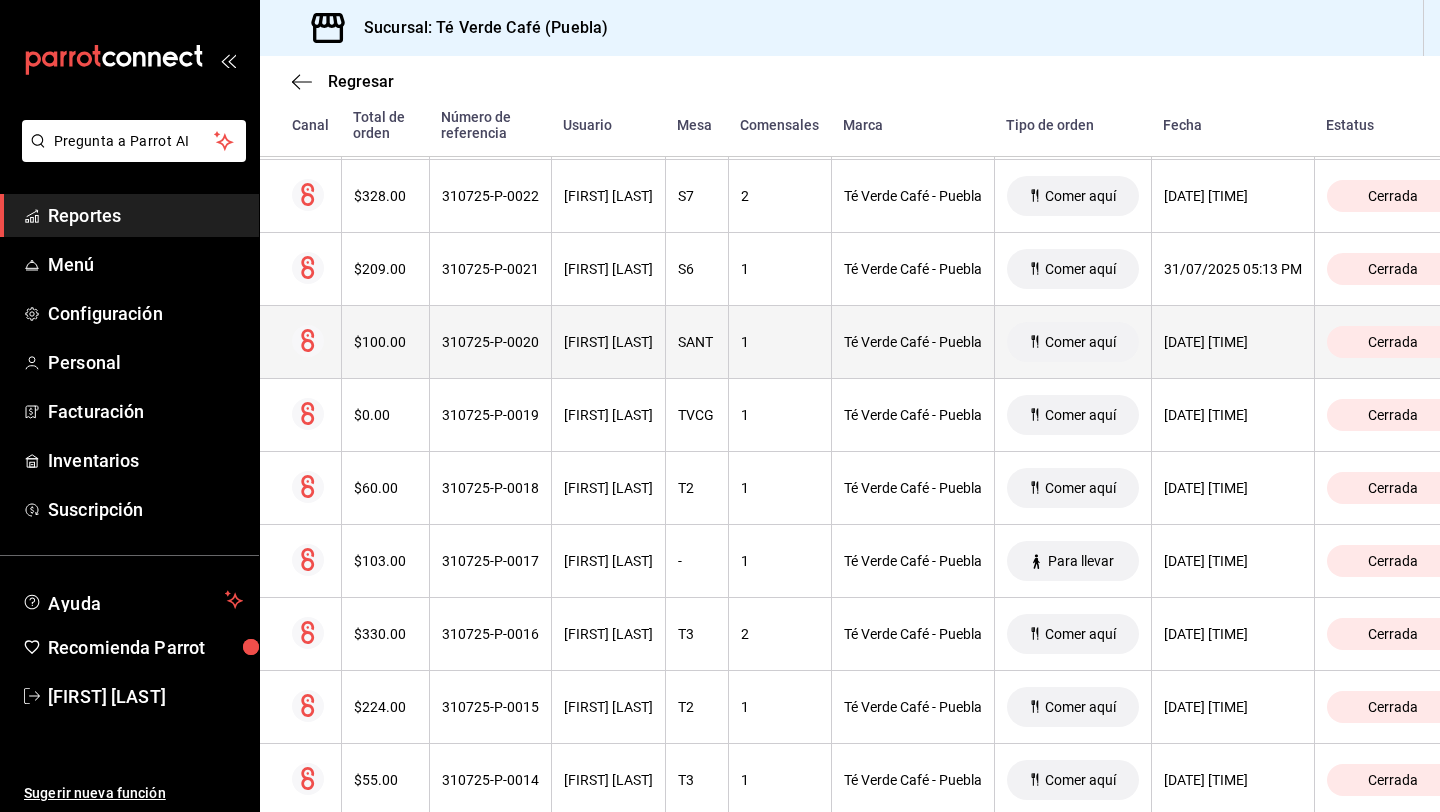 click on "$100.00" at bounding box center (385, 342) 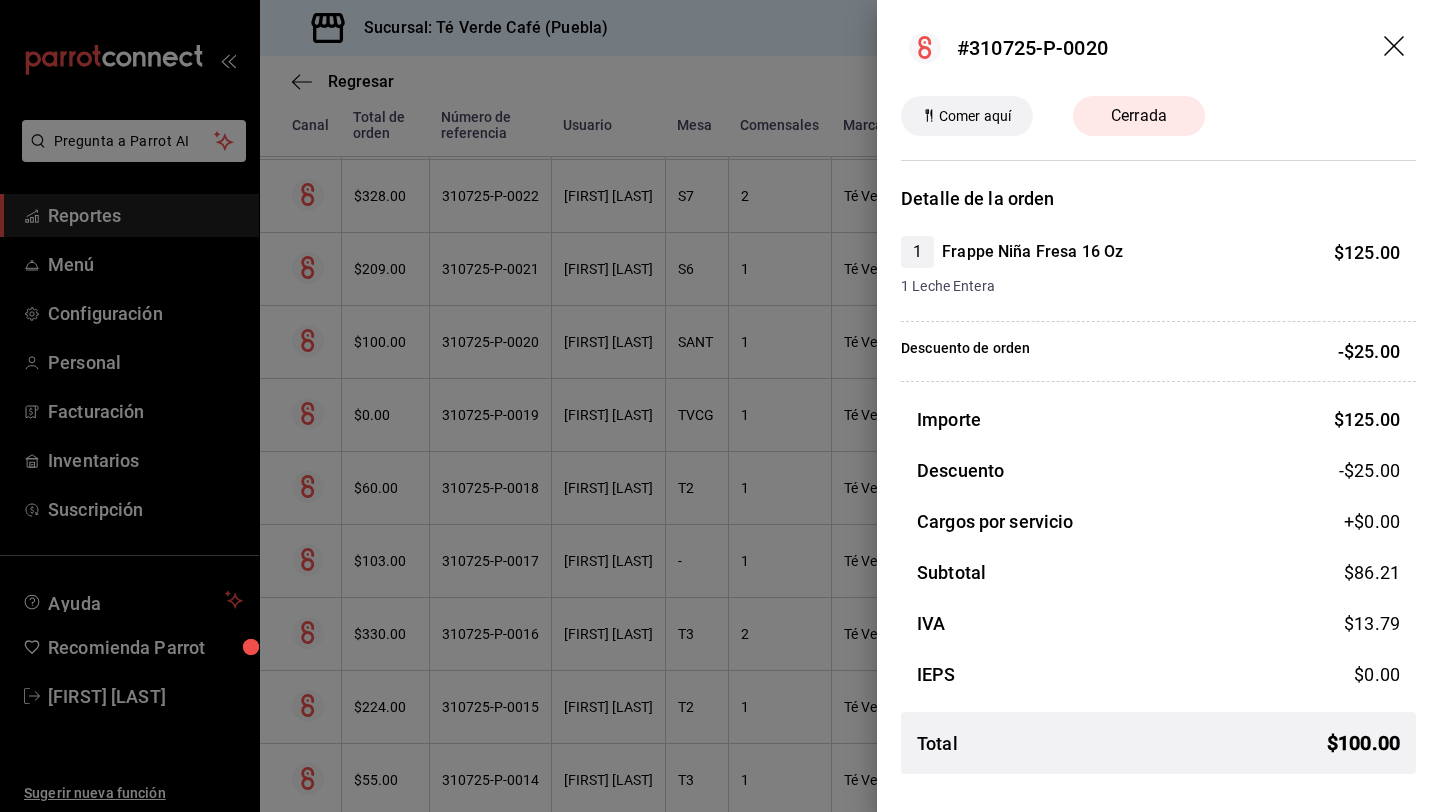click 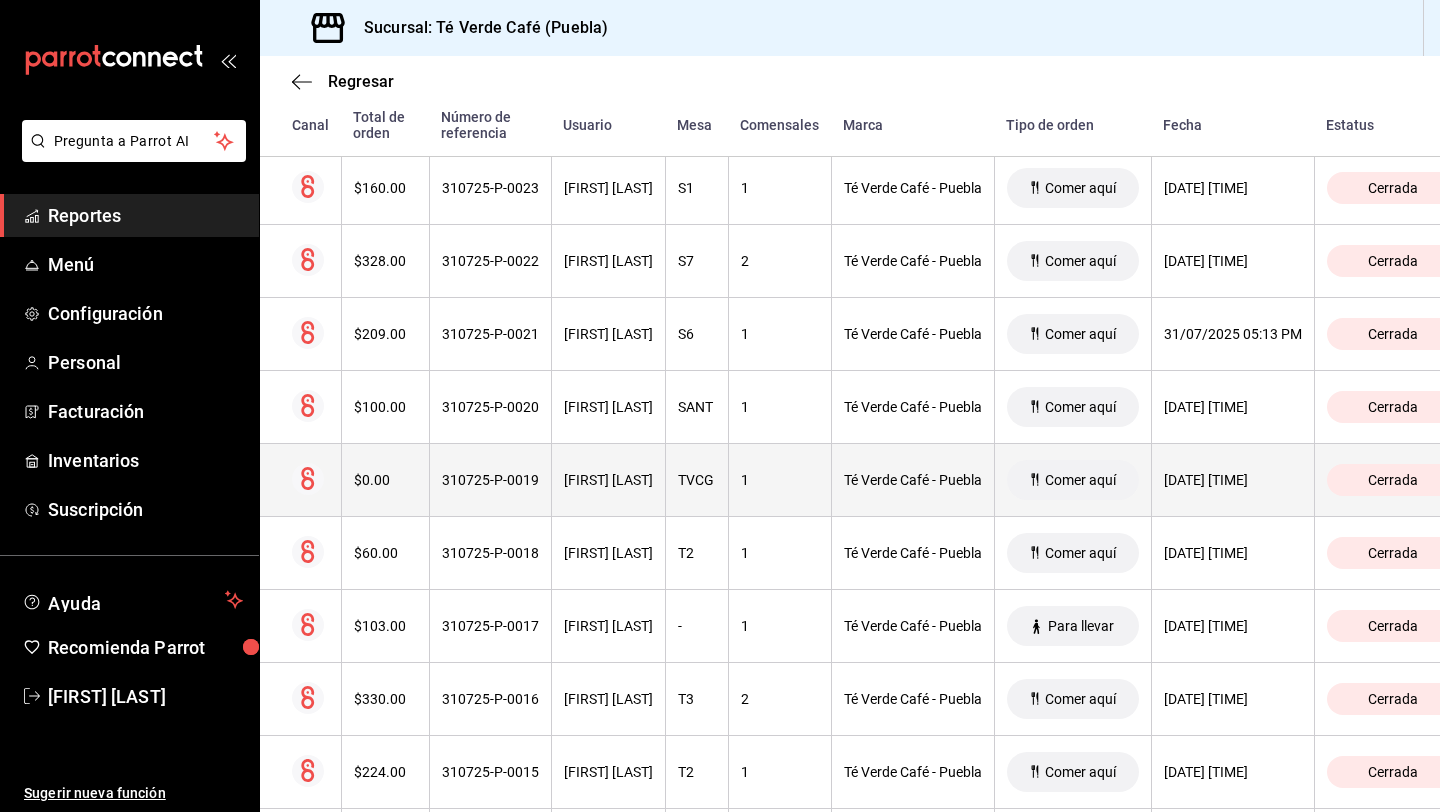 scroll, scrollTop: 6721, scrollLeft: 0, axis: vertical 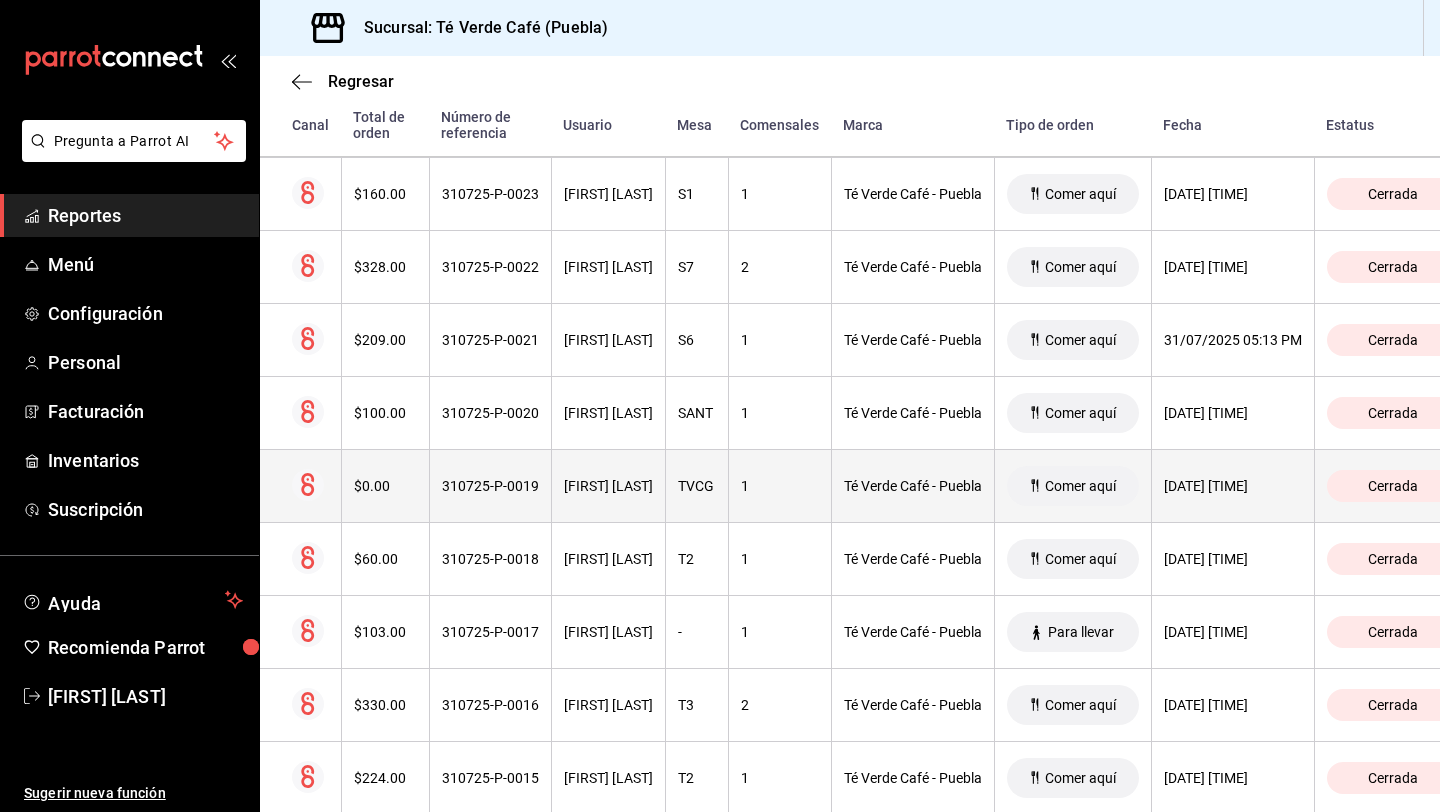 click on "[FIRST] [LAST]" at bounding box center (608, 486) 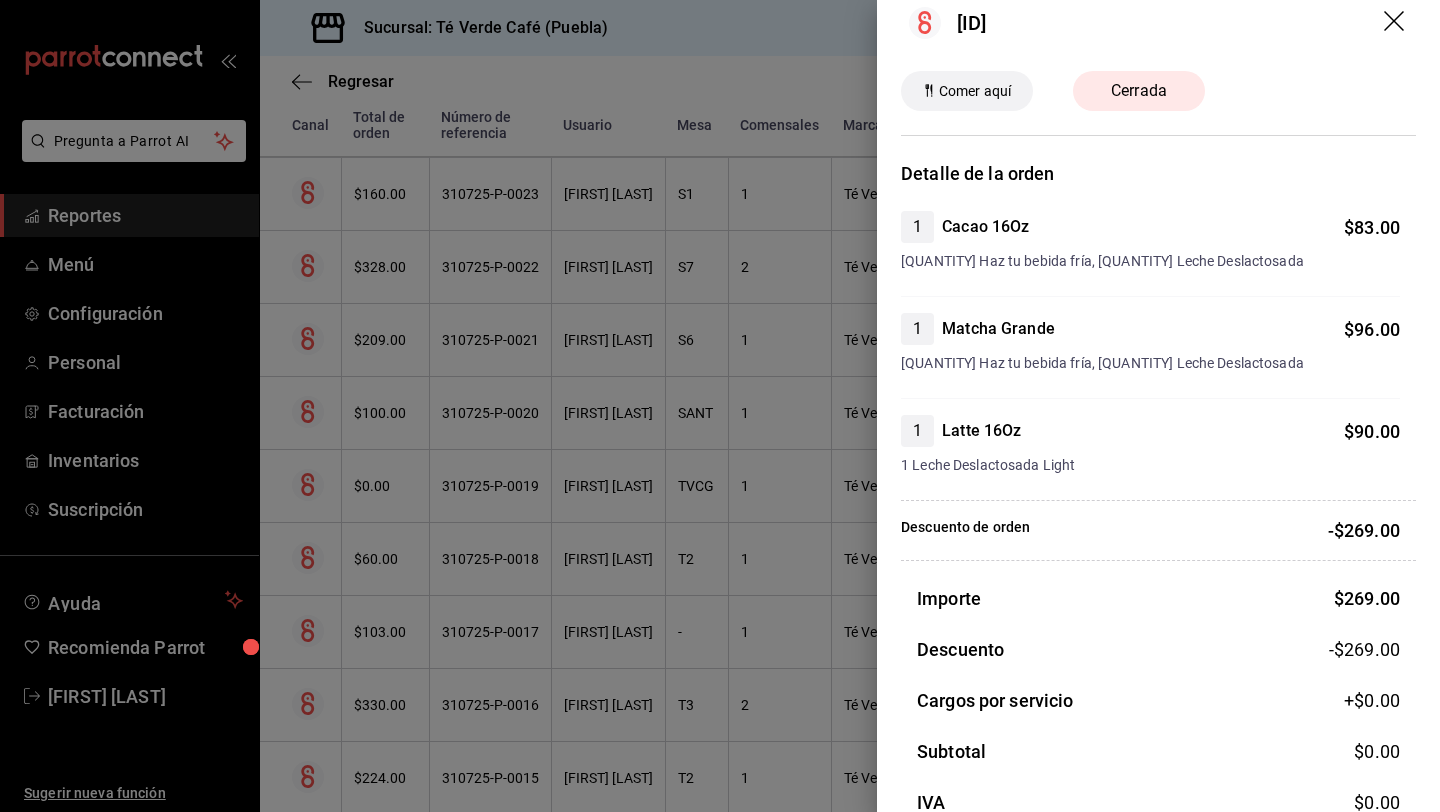 scroll, scrollTop: 28, scrollLeft: 0, axis: vertical 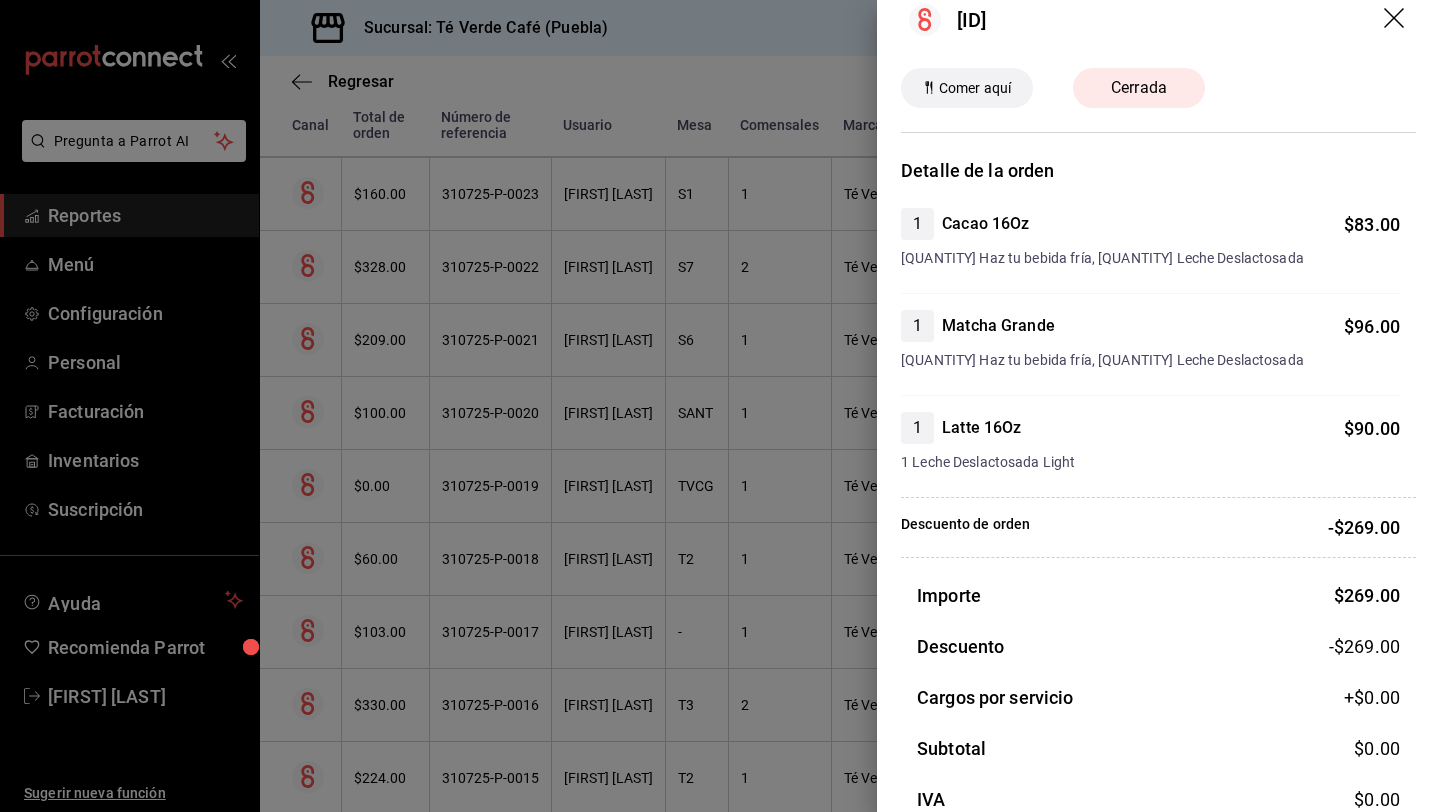 click 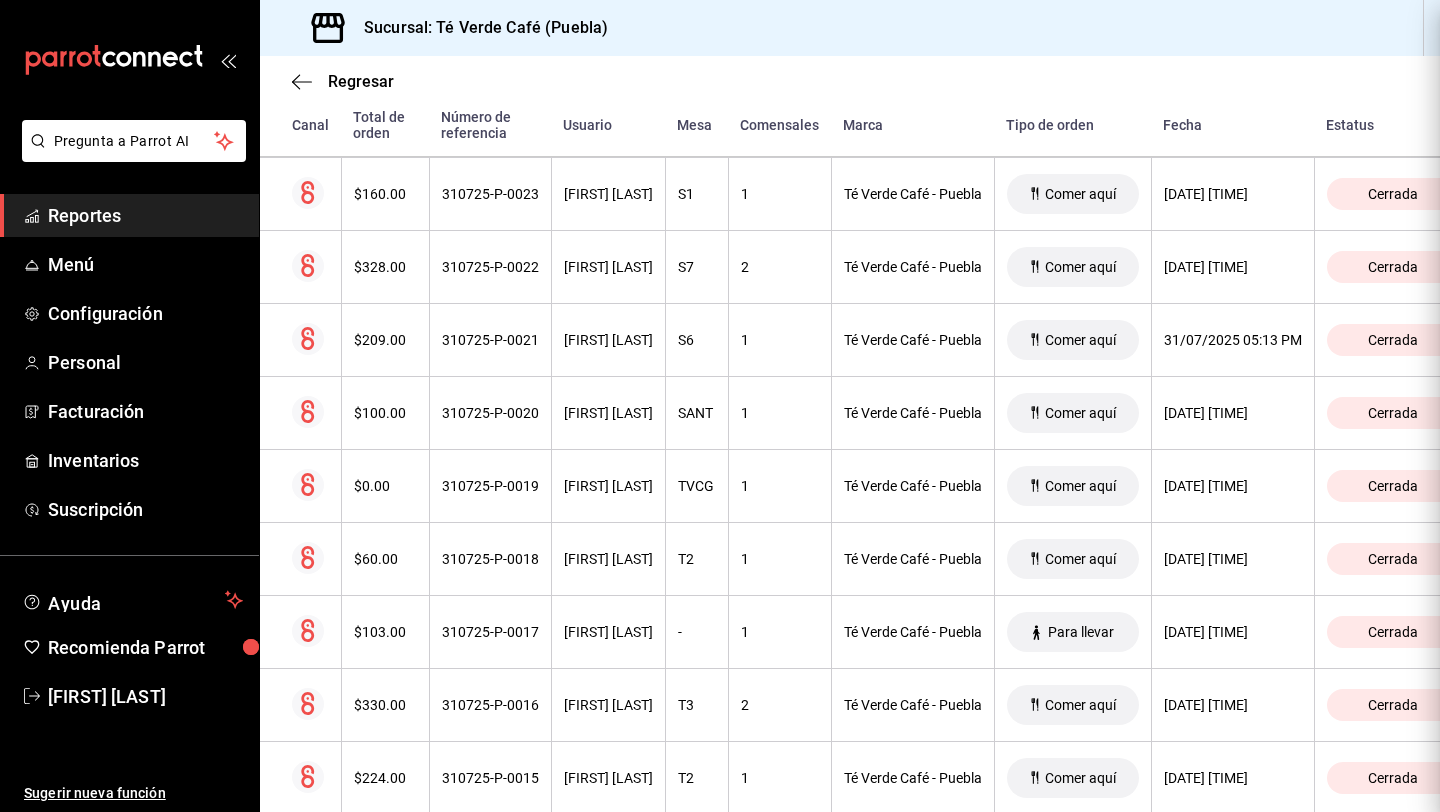 scroll, scrollTop: 0, scrollLeft: 0, axis: both 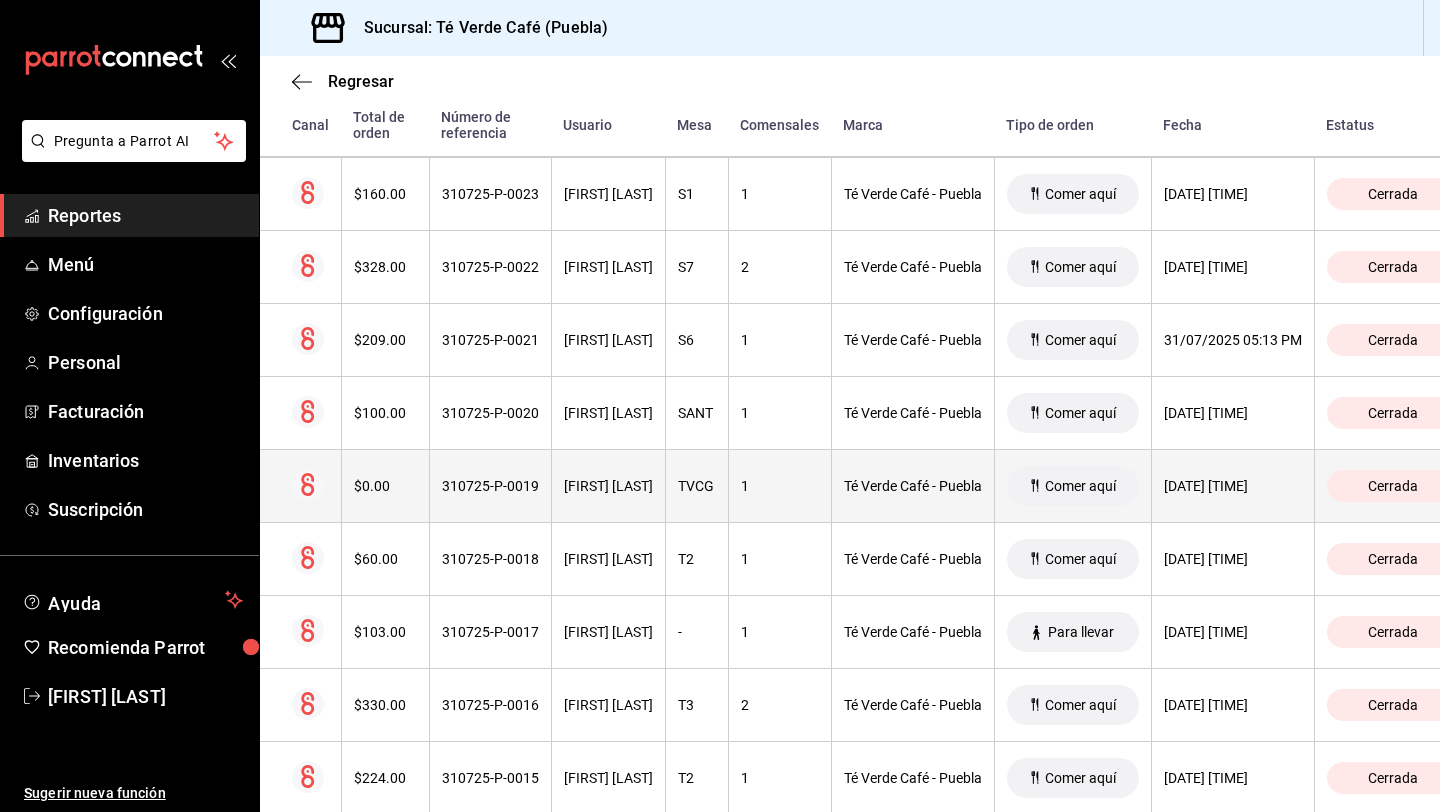click on "310725-P-0019" at bounding box center (490, 486) 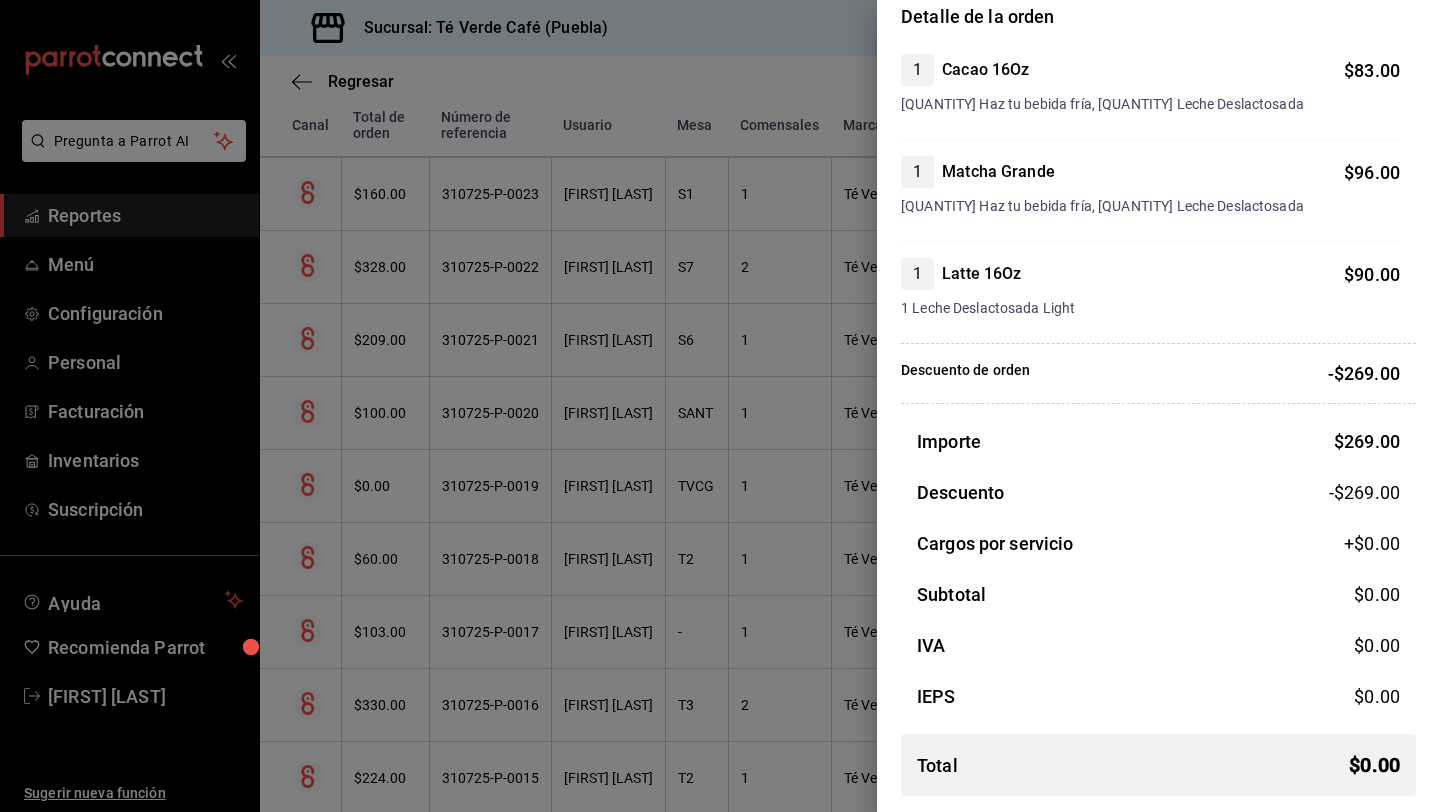 scroll, scrollTop: 0, scrollLeft: 0, axis: both 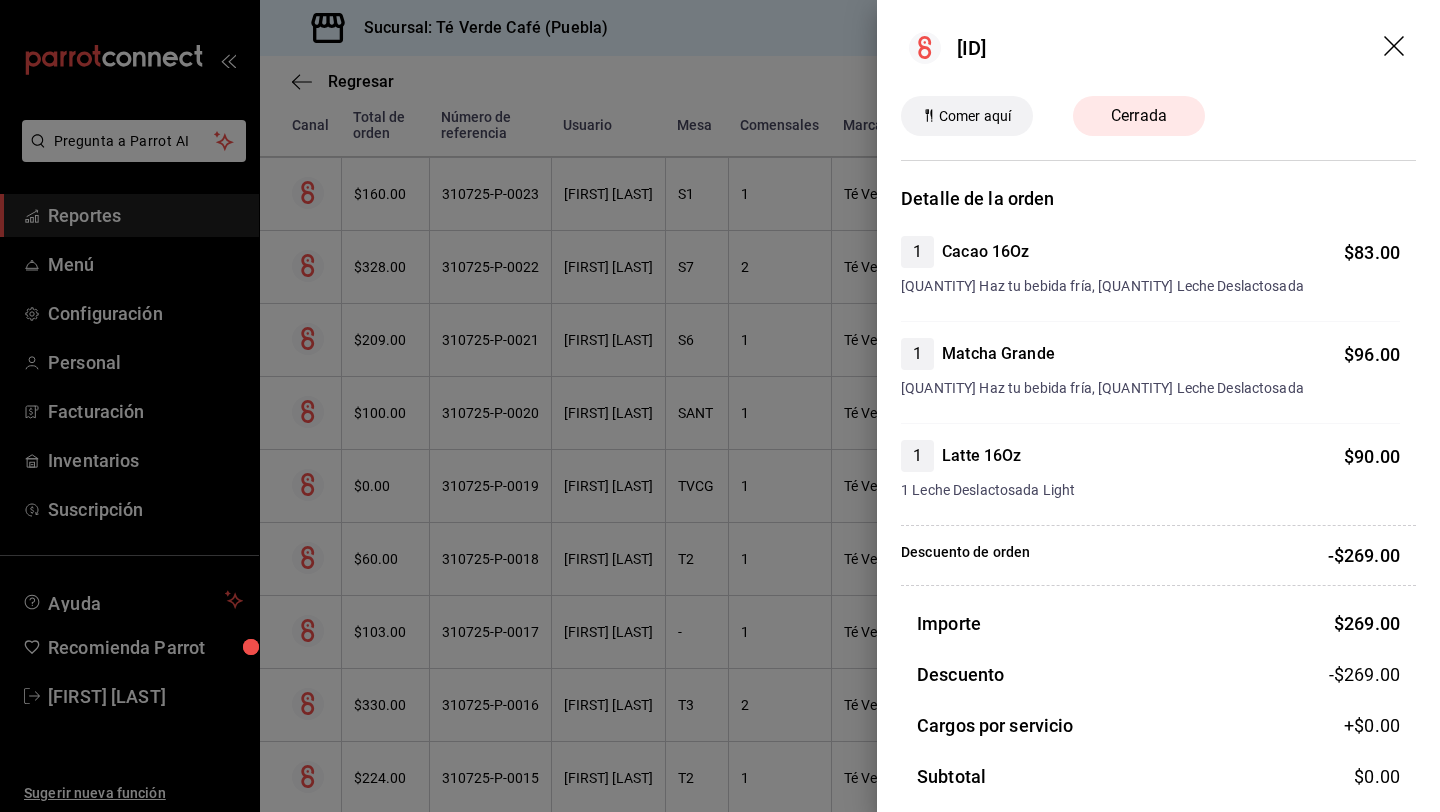 click 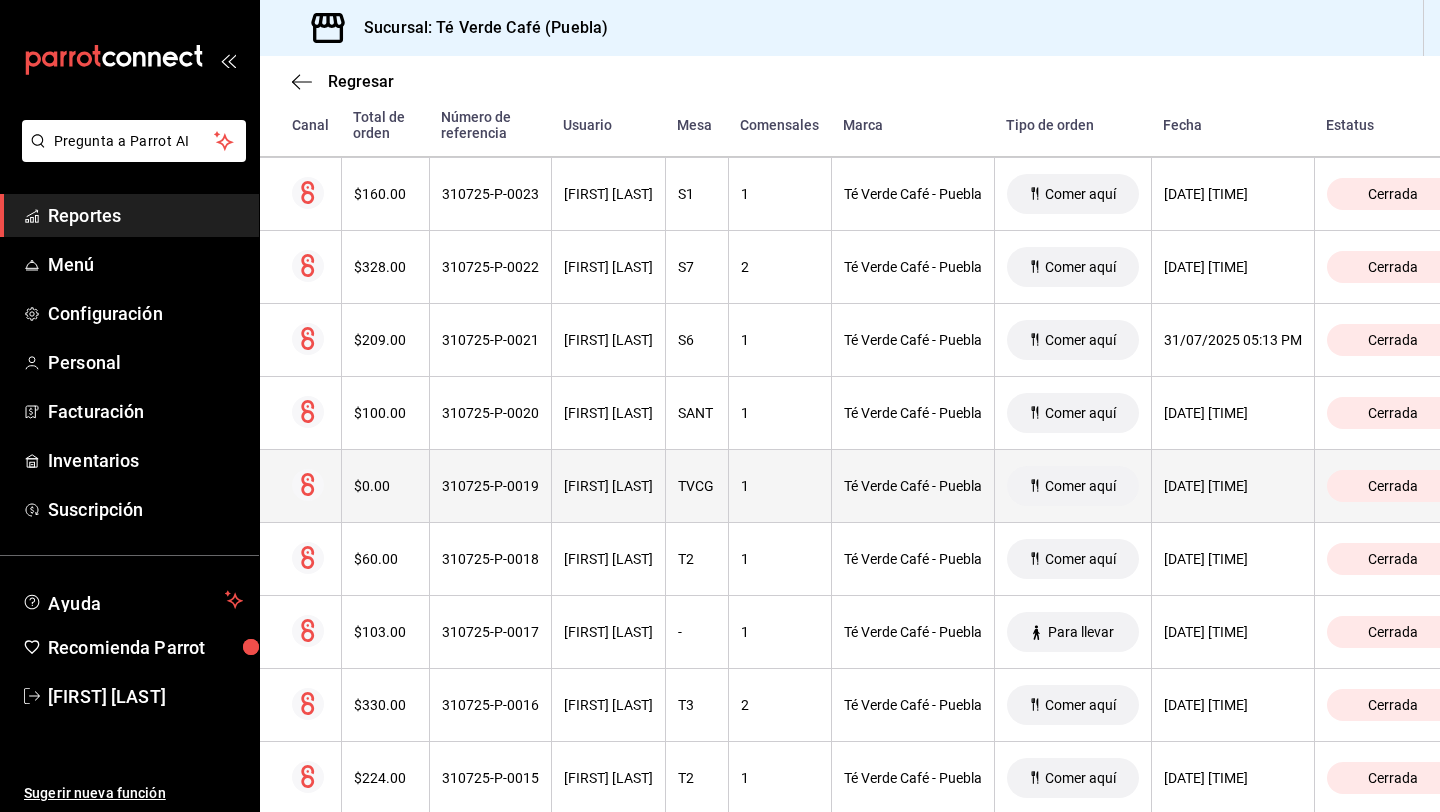 click on "TVCG" at bounding box center (697, 486) 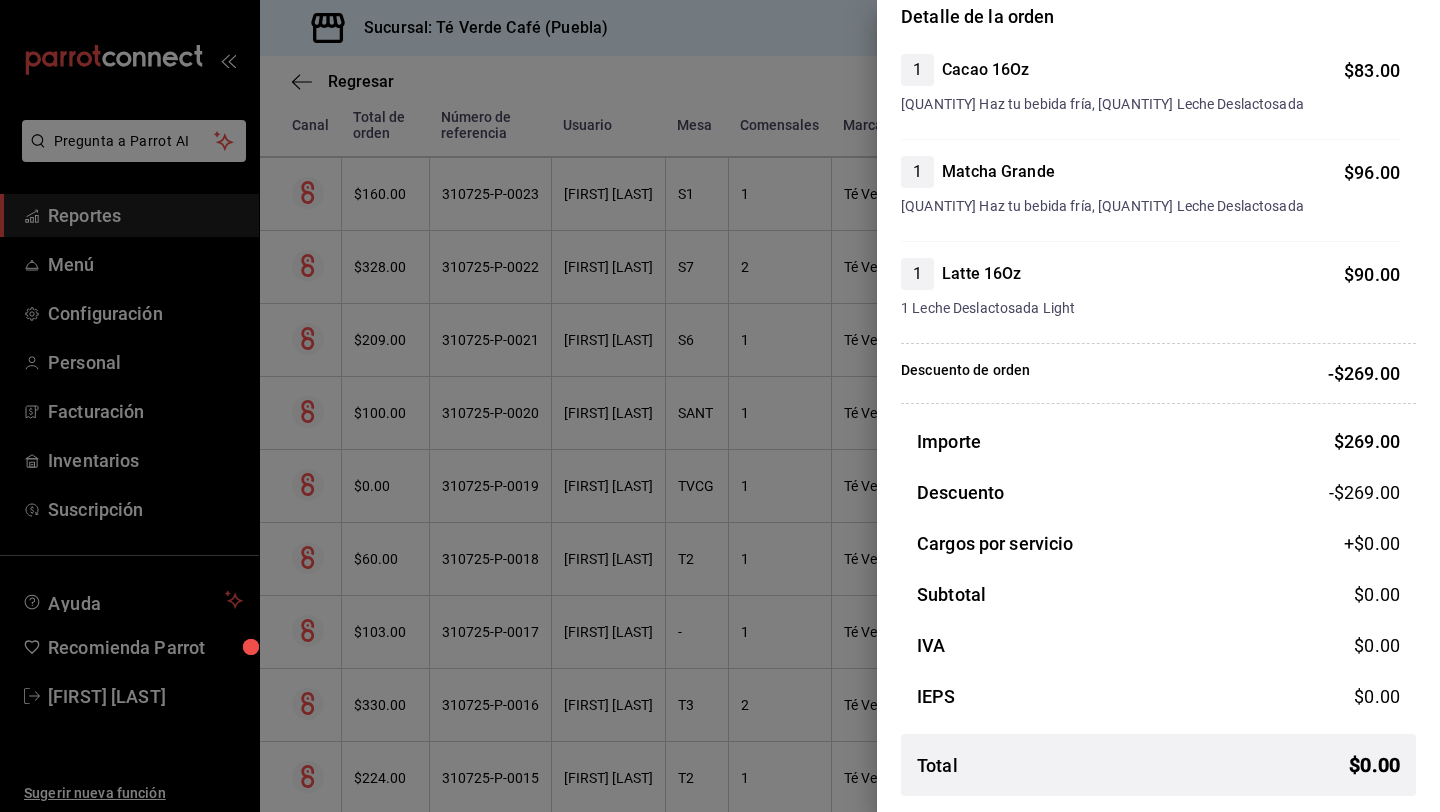 scroll, scrollTop: 0, scrollLeft: 0, axis: both 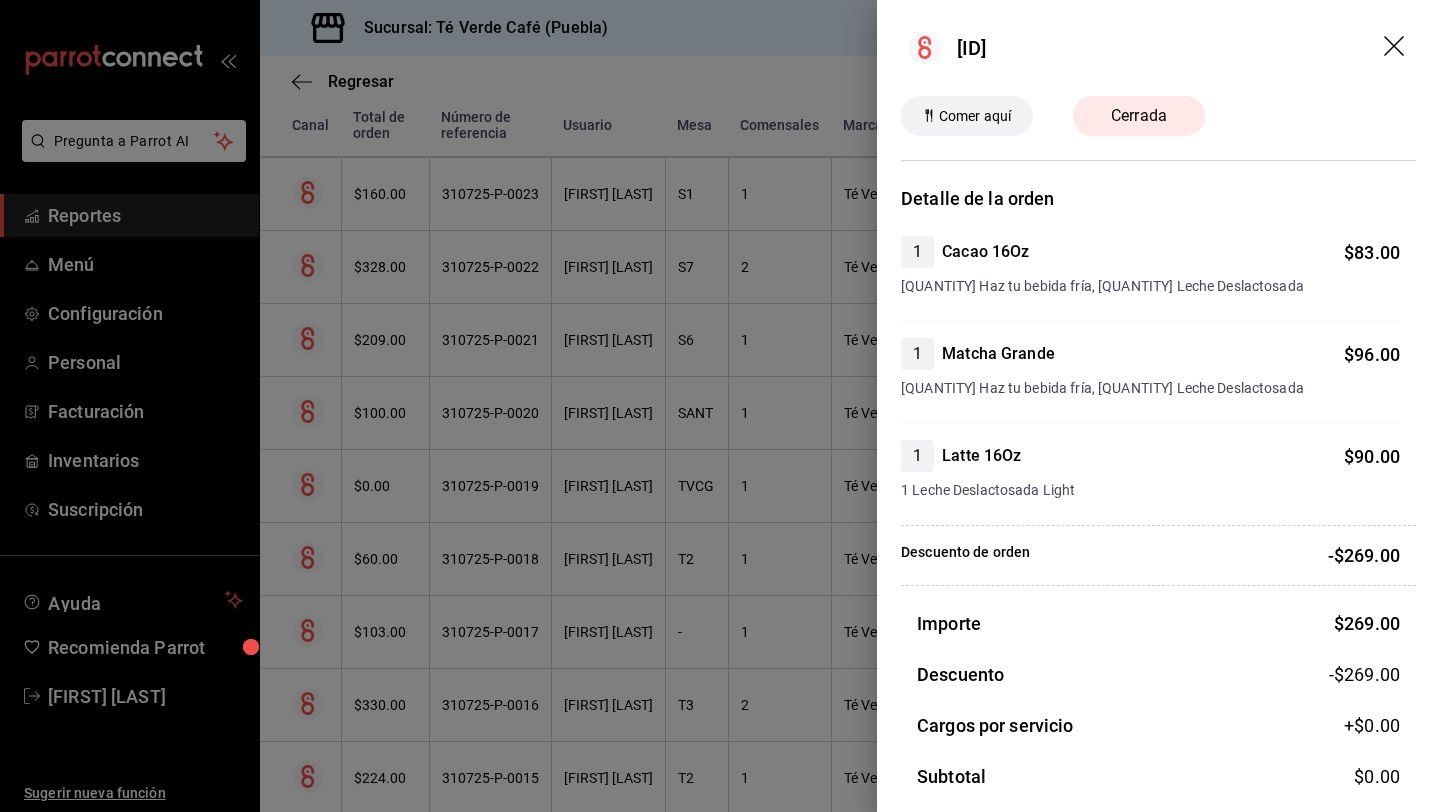 click 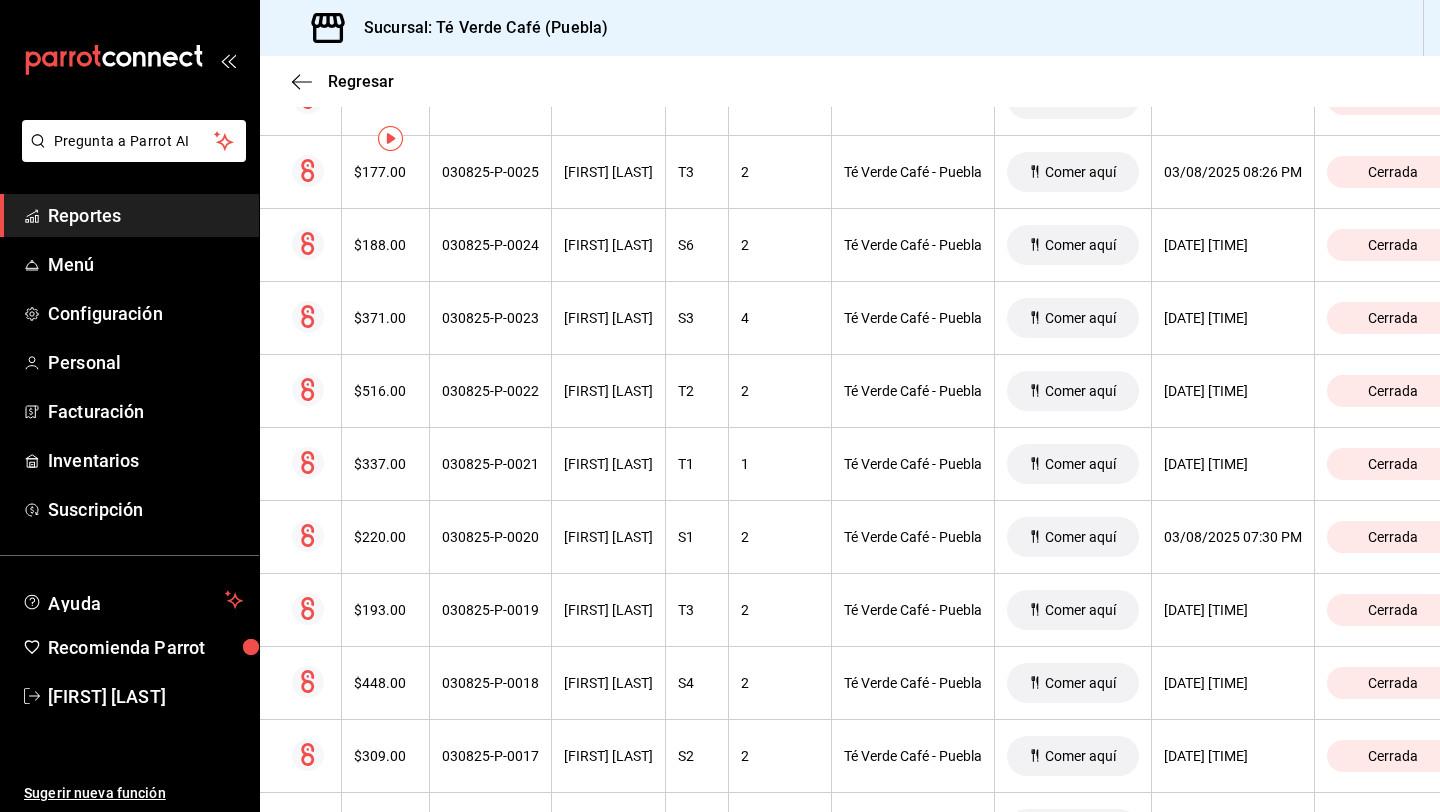 scroll, scrollTop: 0, scrollLeft: 0, axis: both 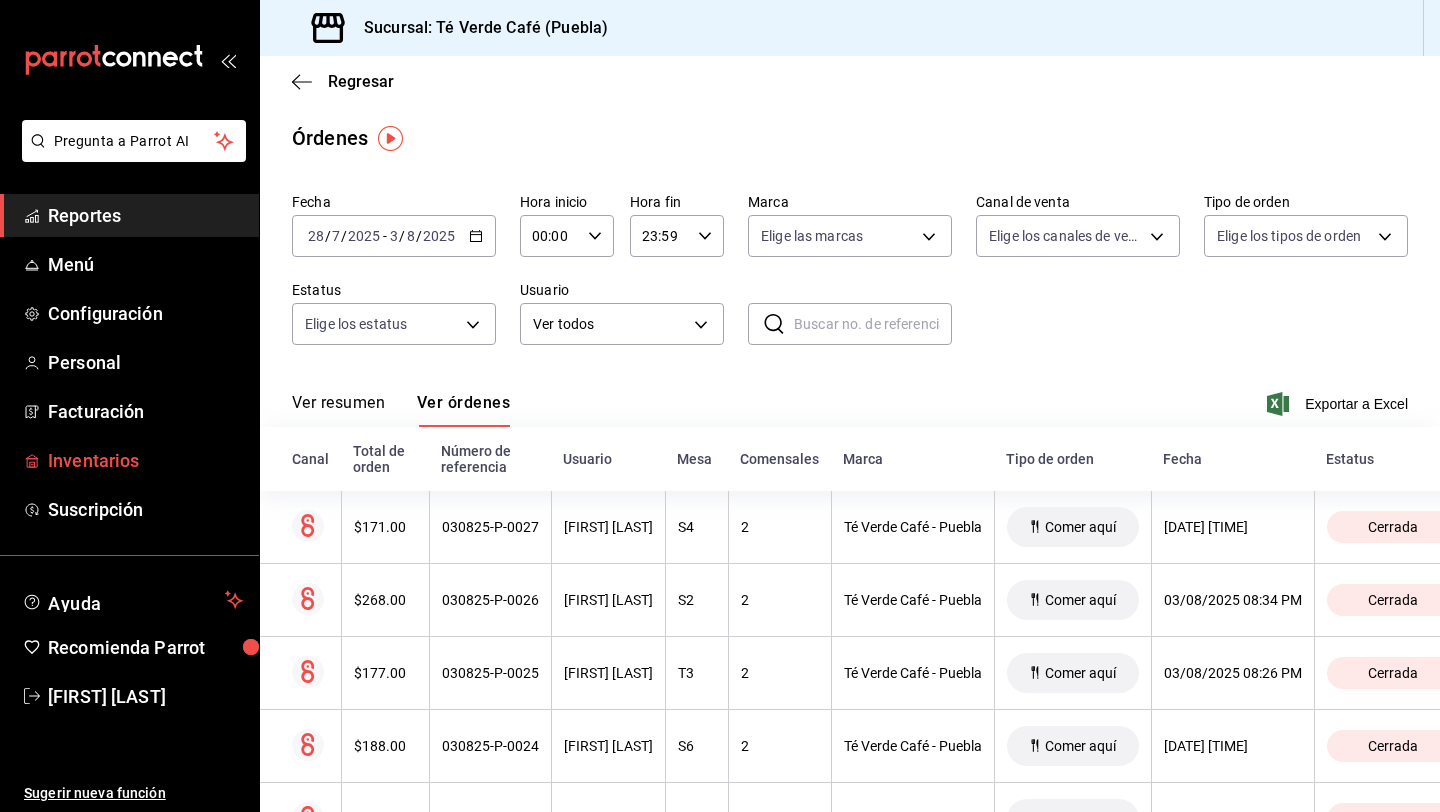 click on "Inventarios" at bounding box center [145, 460] 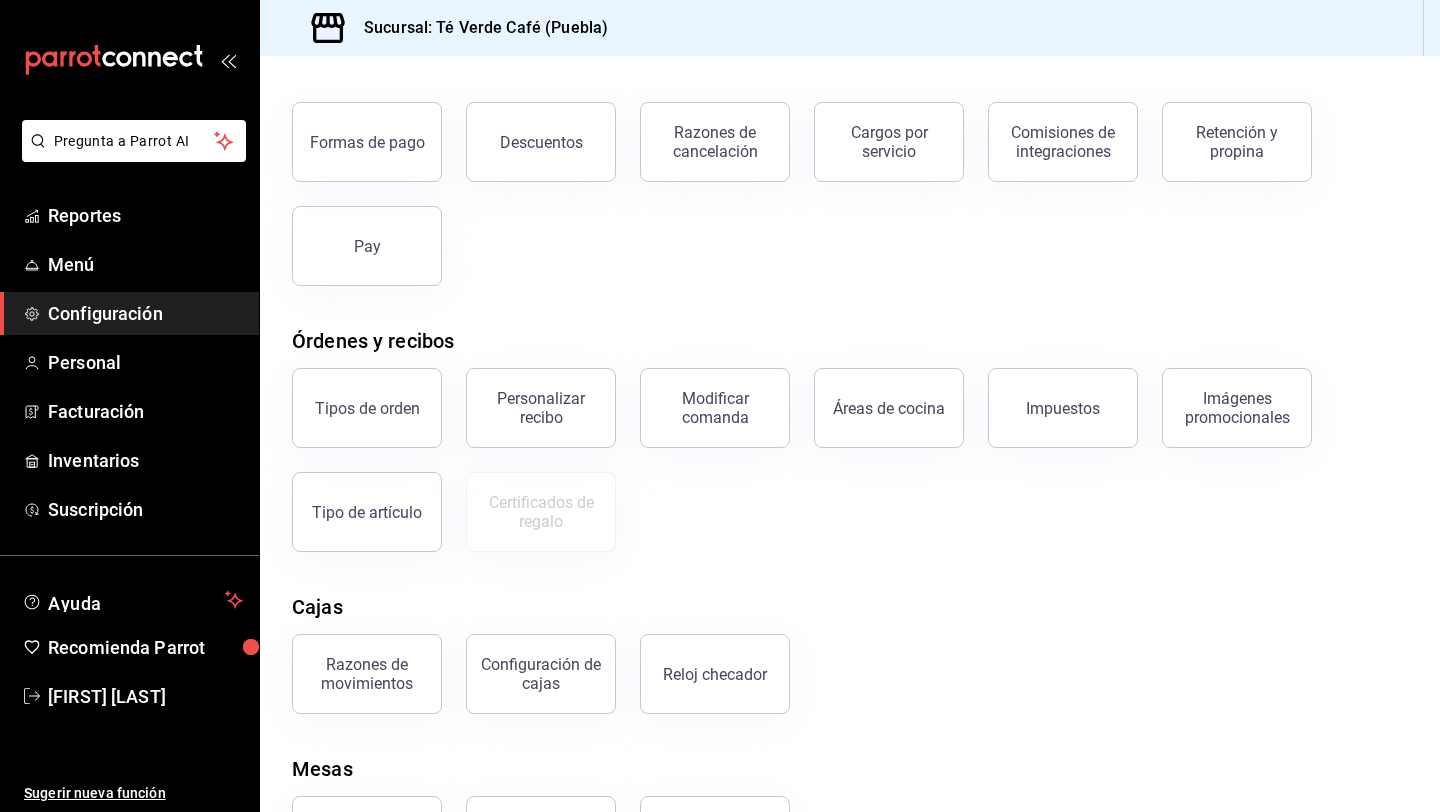scroll, scrollTop: 98, scrollLeft: 0, axis: vertical 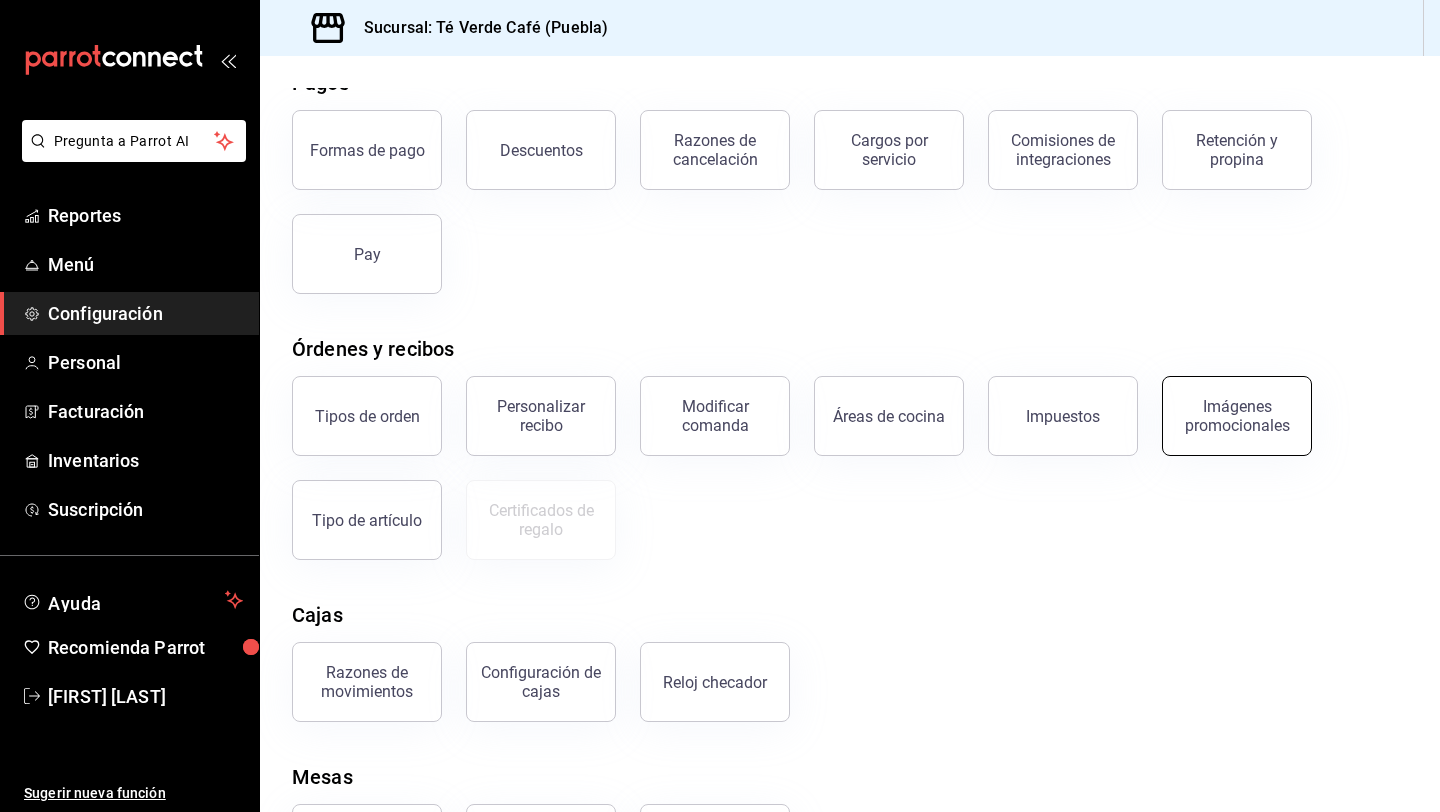 click on "Imágenes promocionales" at bounding box center (1237, 416) 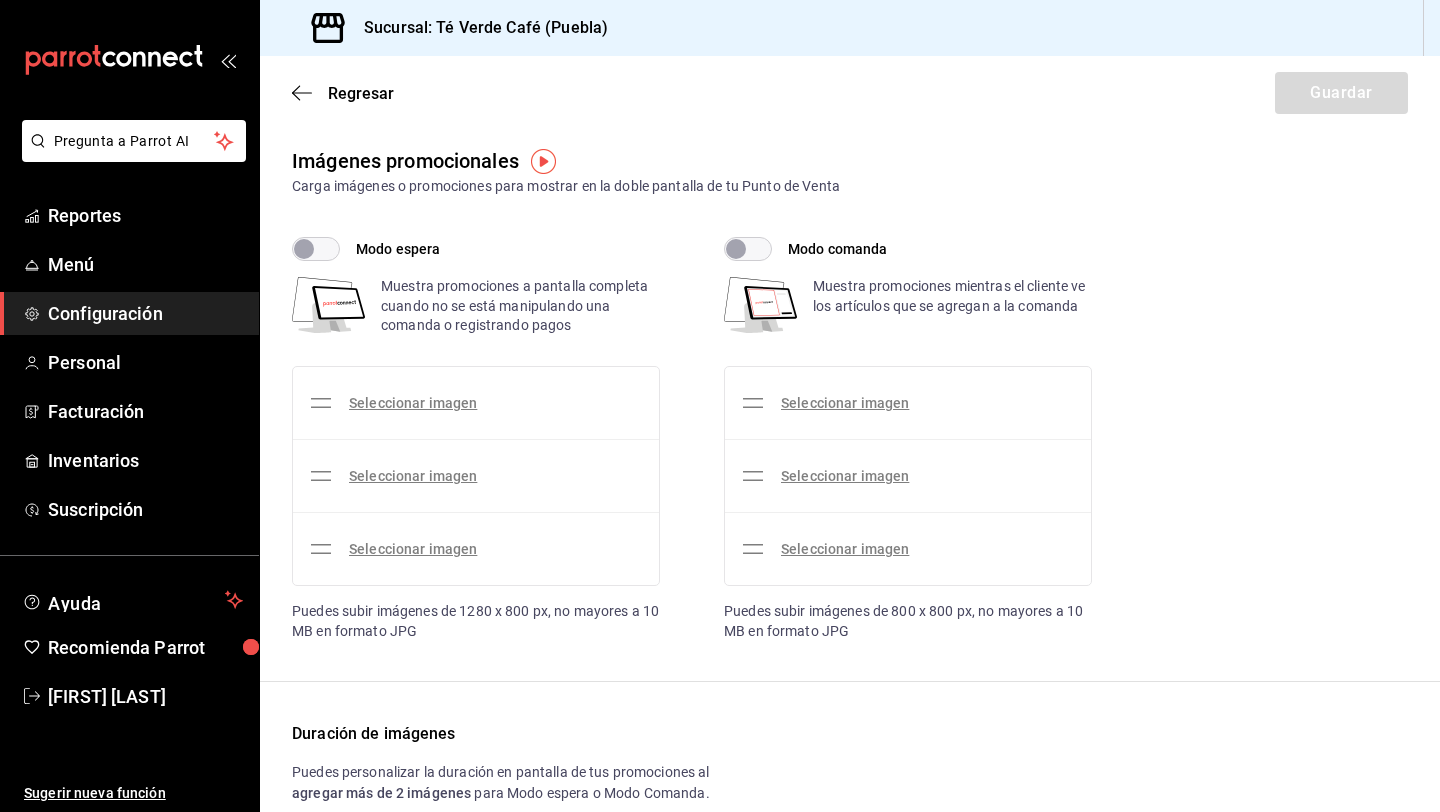 checkbox on "true" 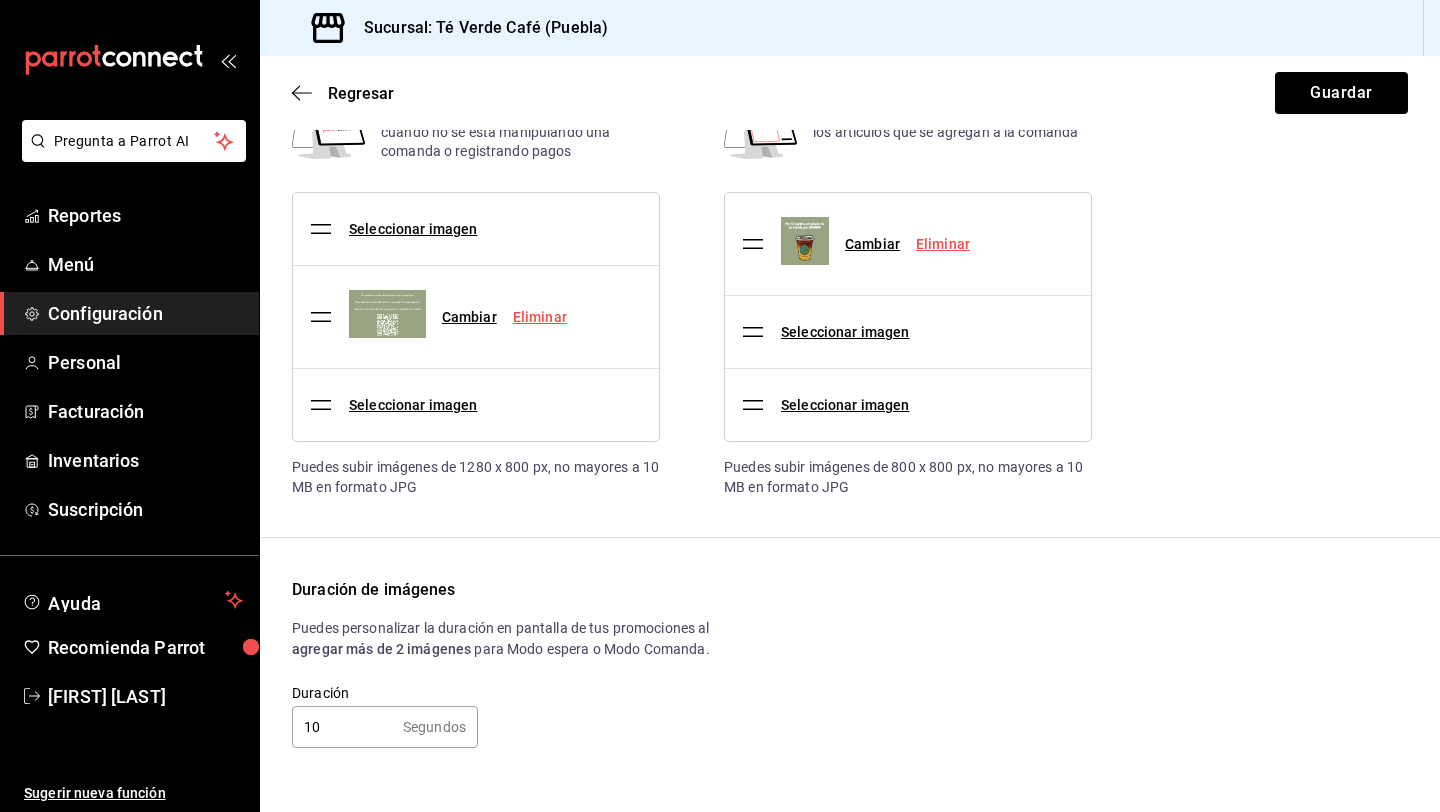 scroll, scrollTop: 0, scrollLeft: 0, axis: both 